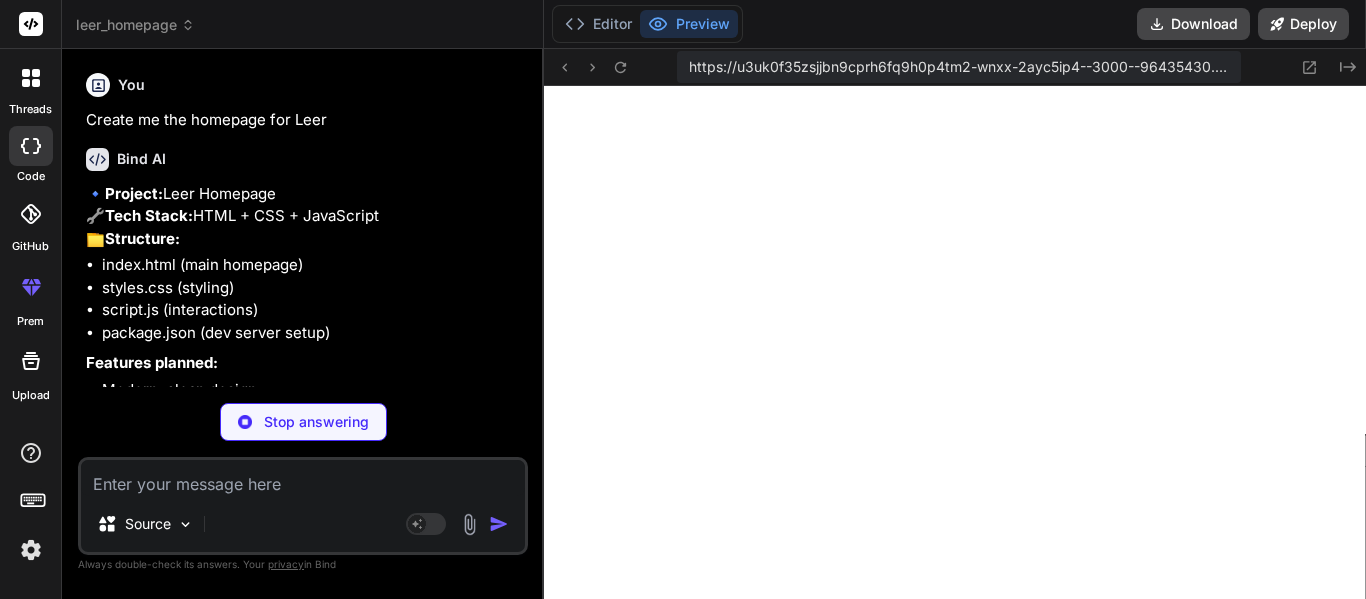 scroll, scrollTop: 0, scrollLeft: 0, axis: both 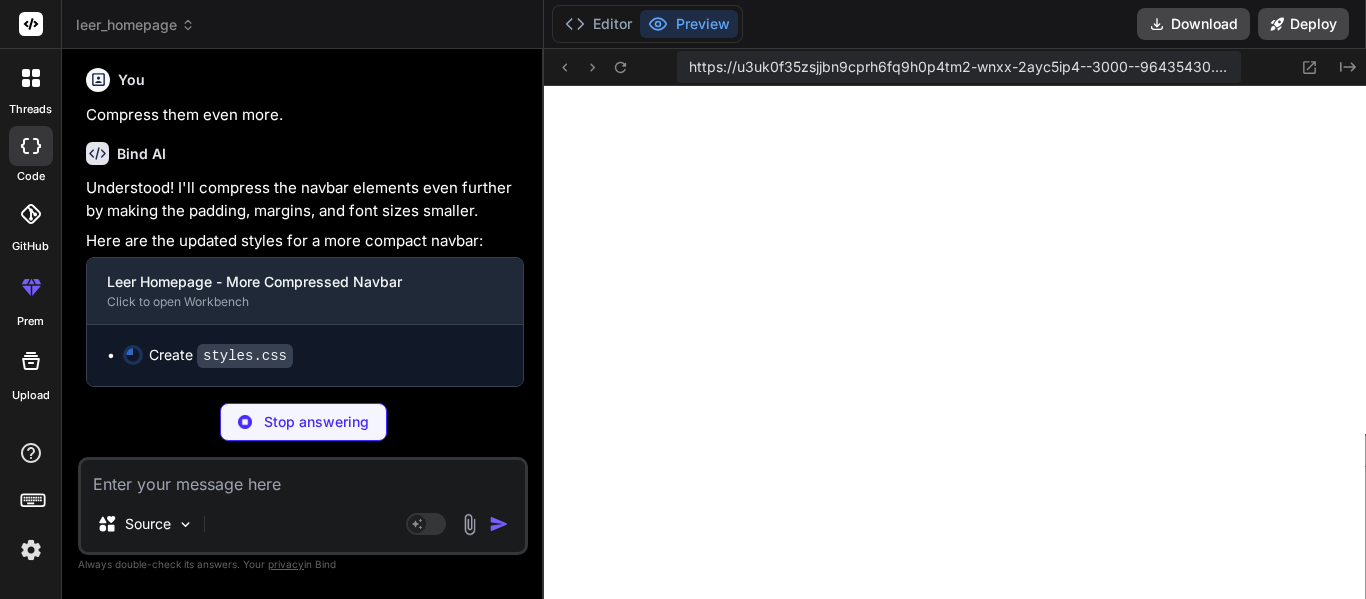 type 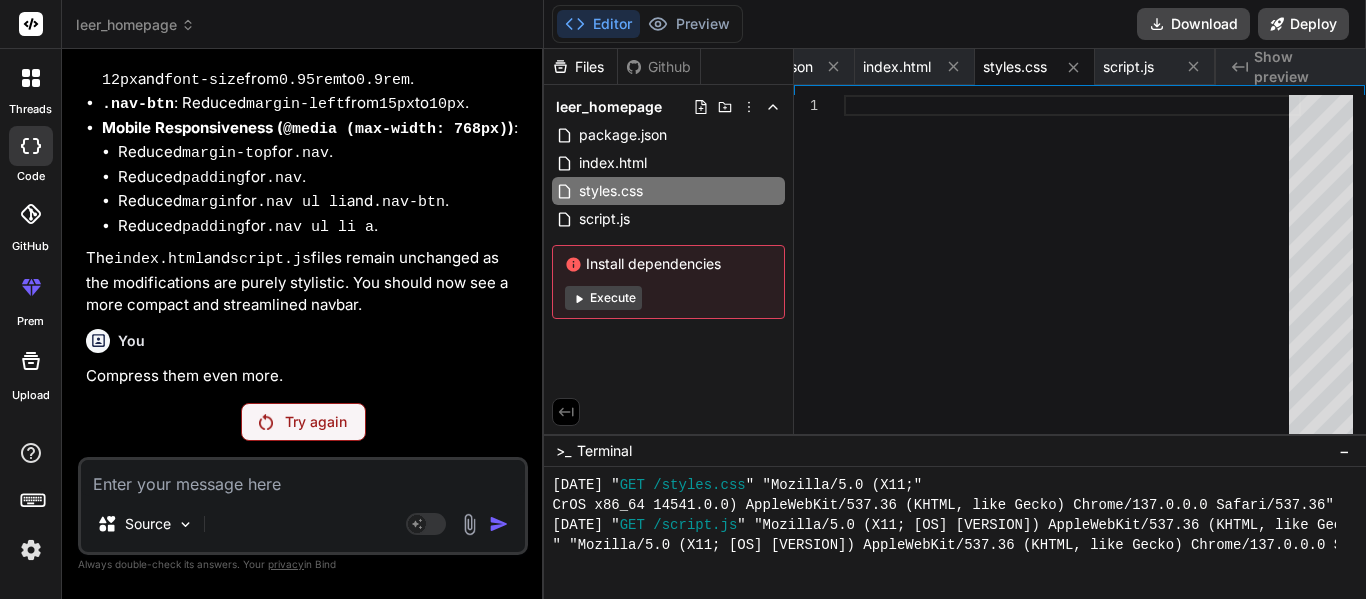 scroll, scrollTop: 4271, scrollLeft: 0, axis: vertical 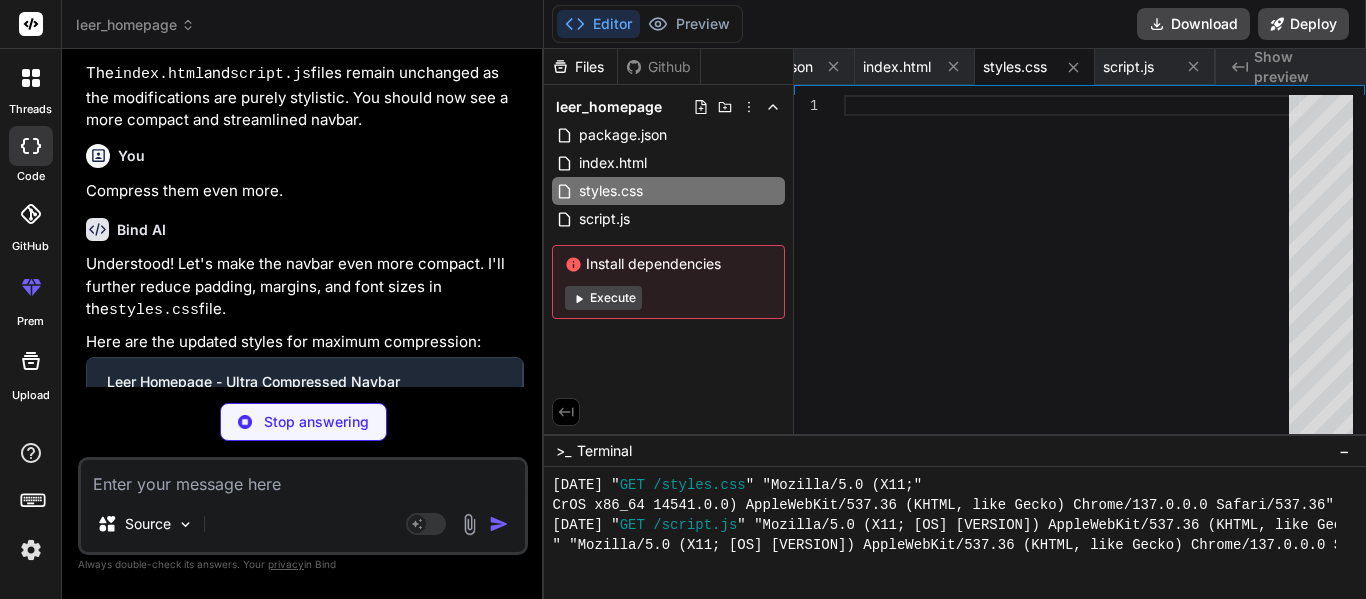 type on "x" 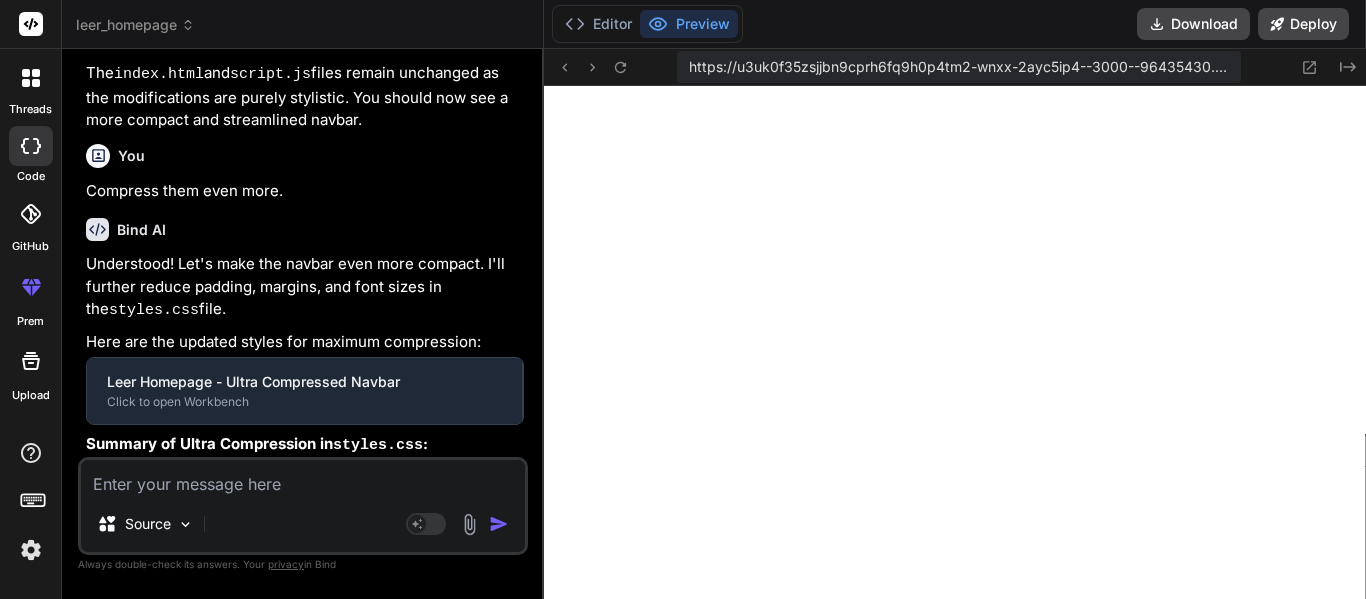 scroll, scrollTop: 5680, scrollLeft: 0, axis: vertical 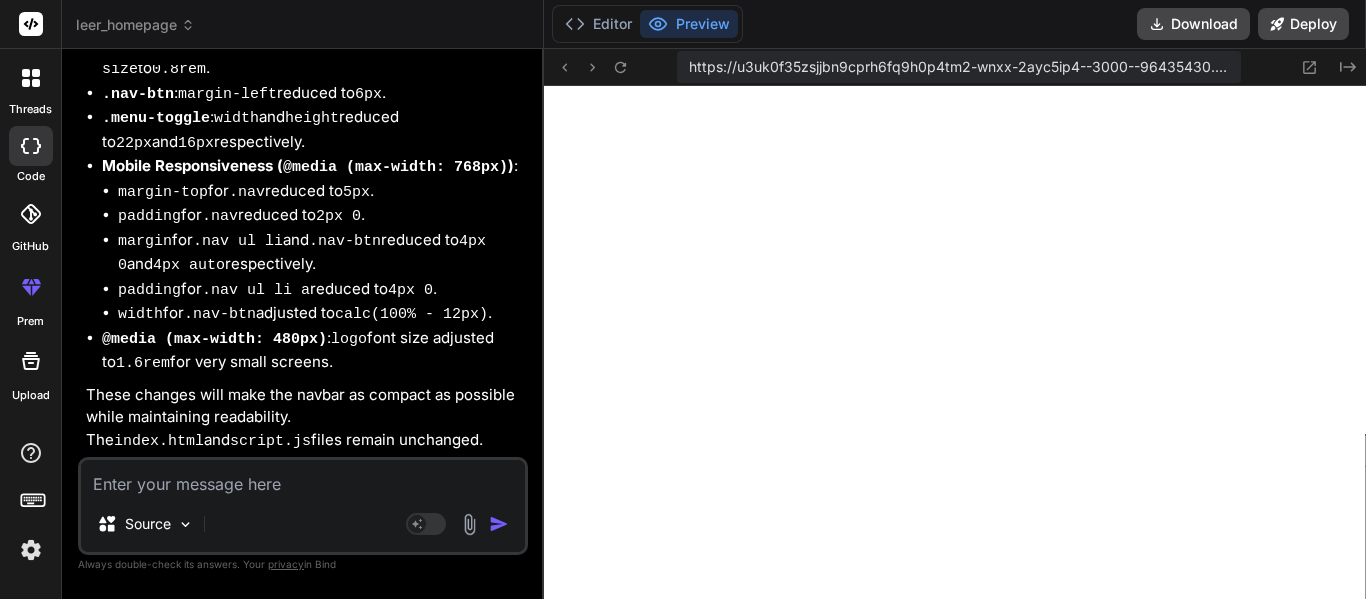 click at bounding box center [31, 78] 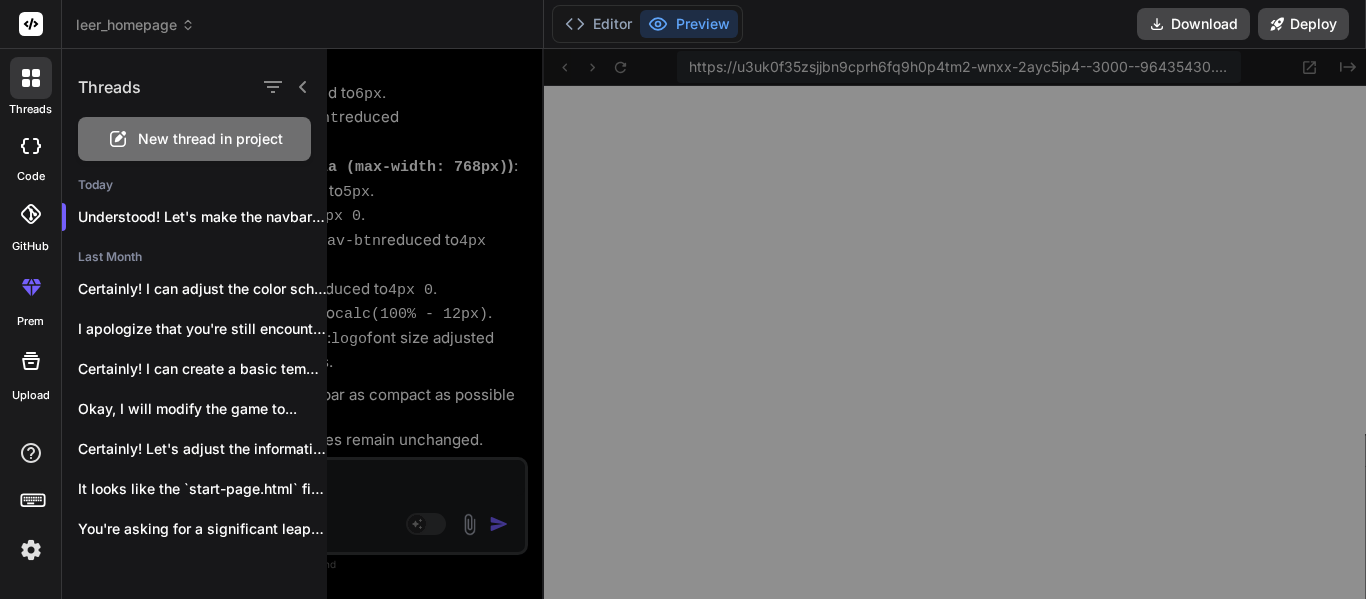 click on "New thread in project" at bounding box center (210, 139) 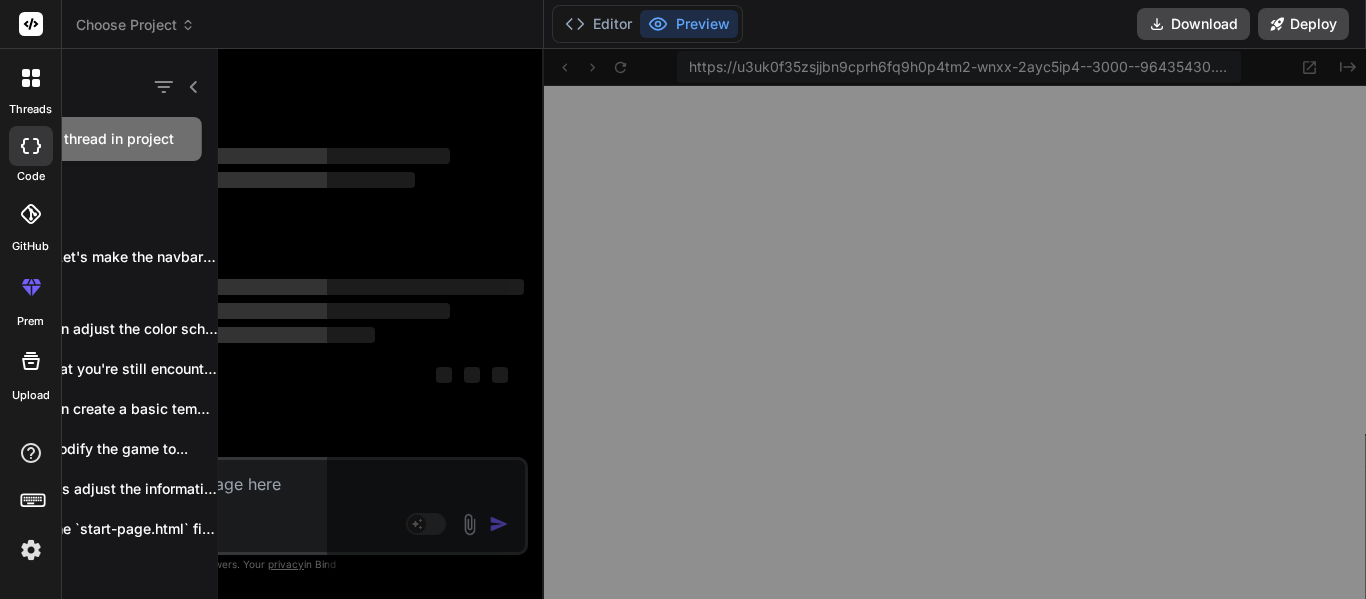 scroll, scrollTop: 0, scrollLeft: 0, axis: both 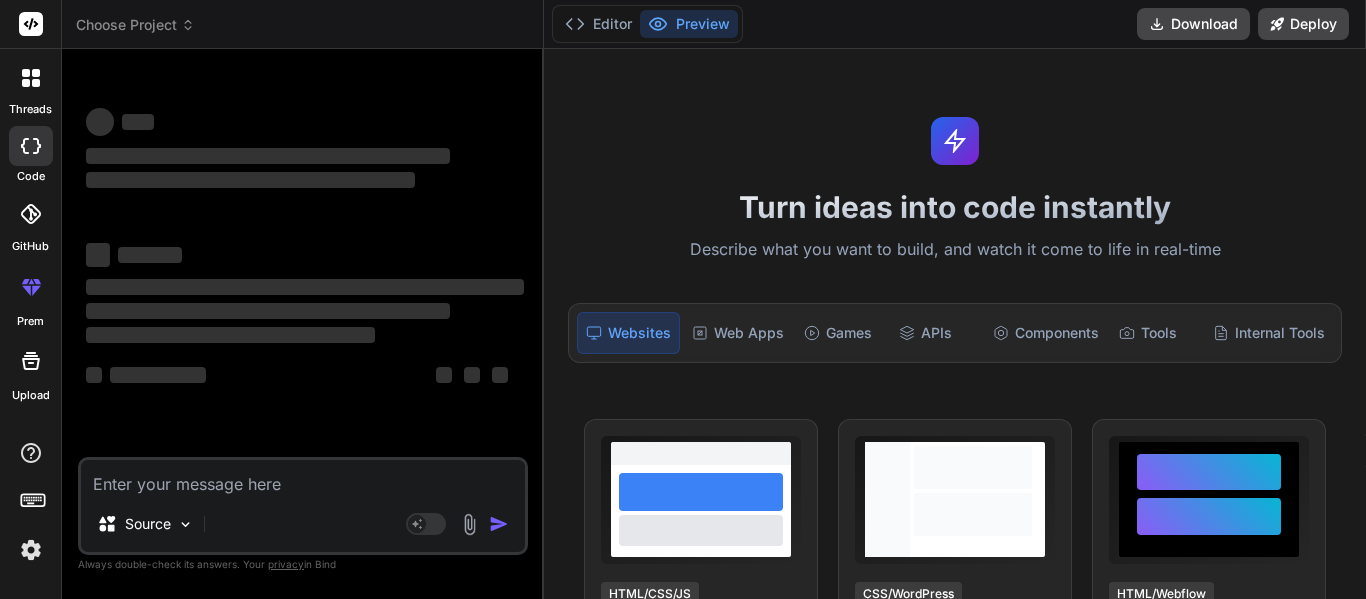 type on "x" 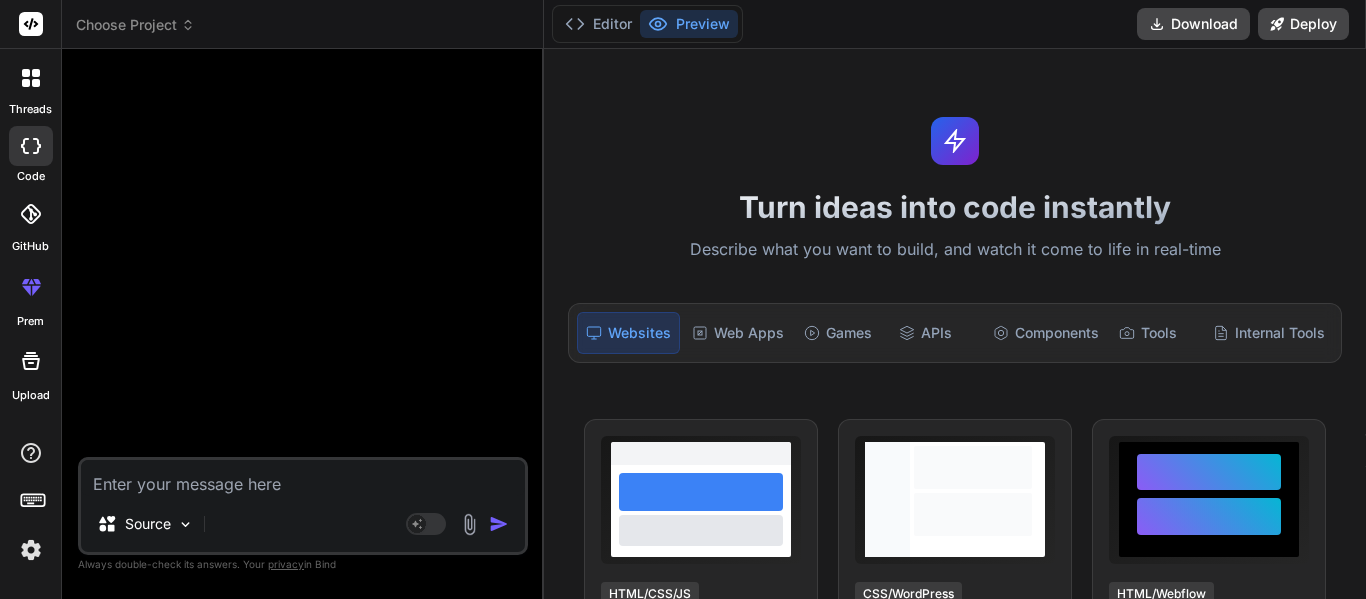 click at bounding box center [303, 478] 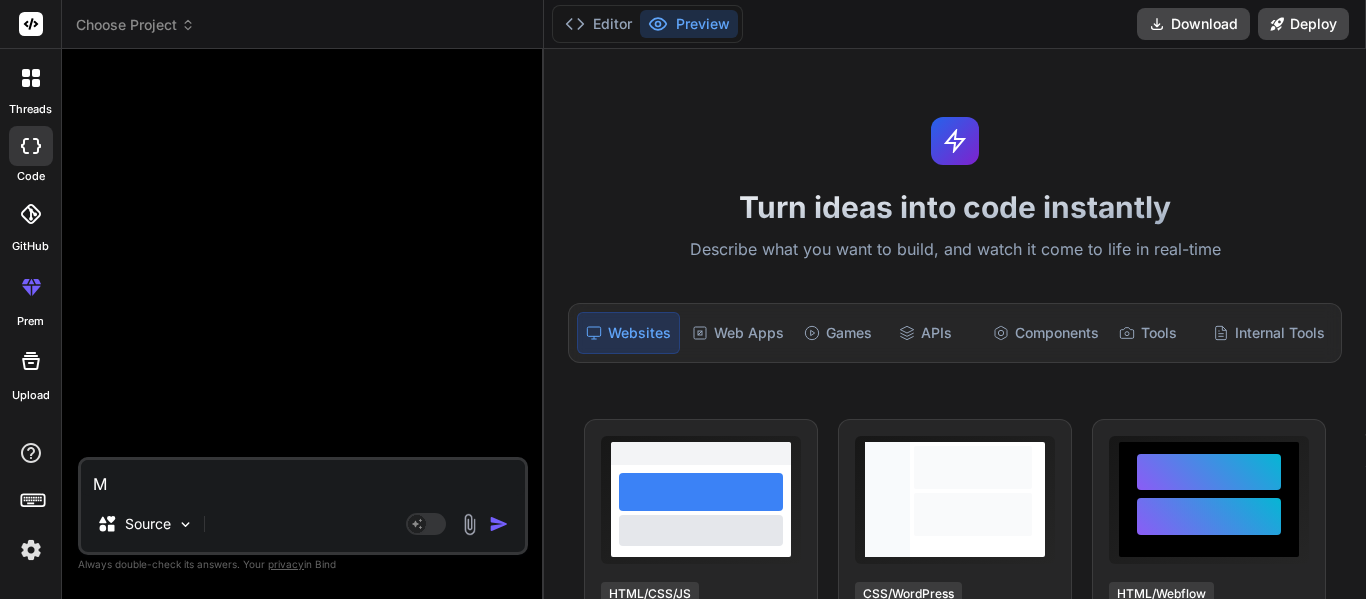 type on "Ma" 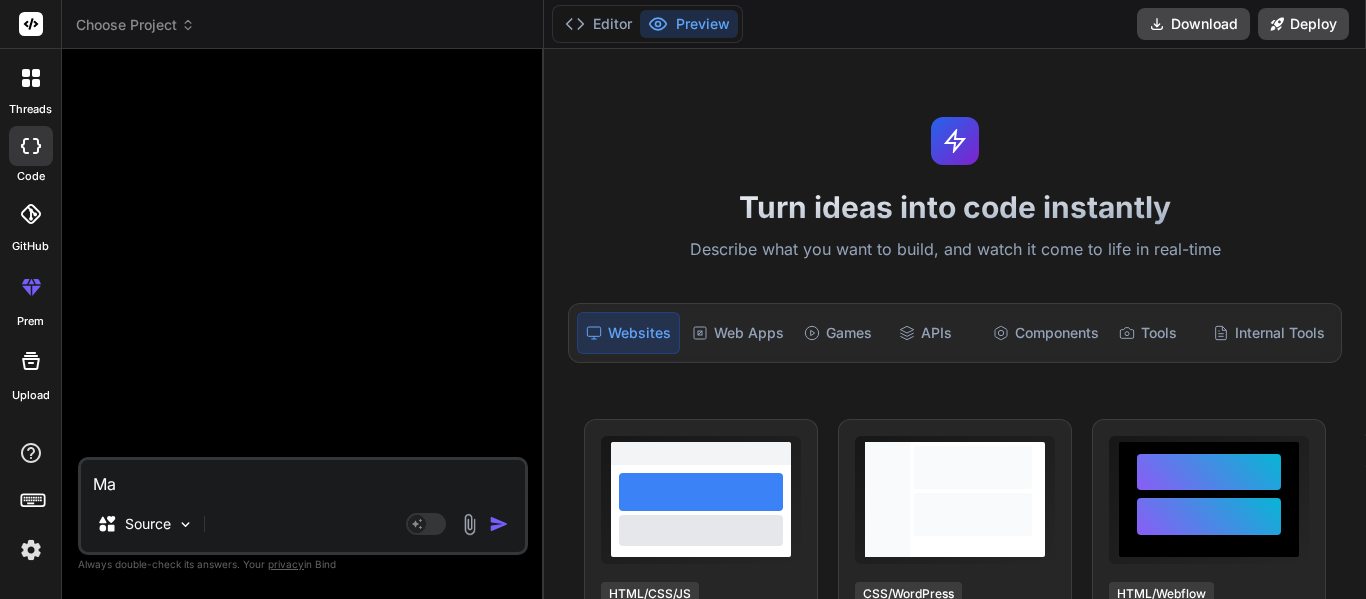 type on "x" 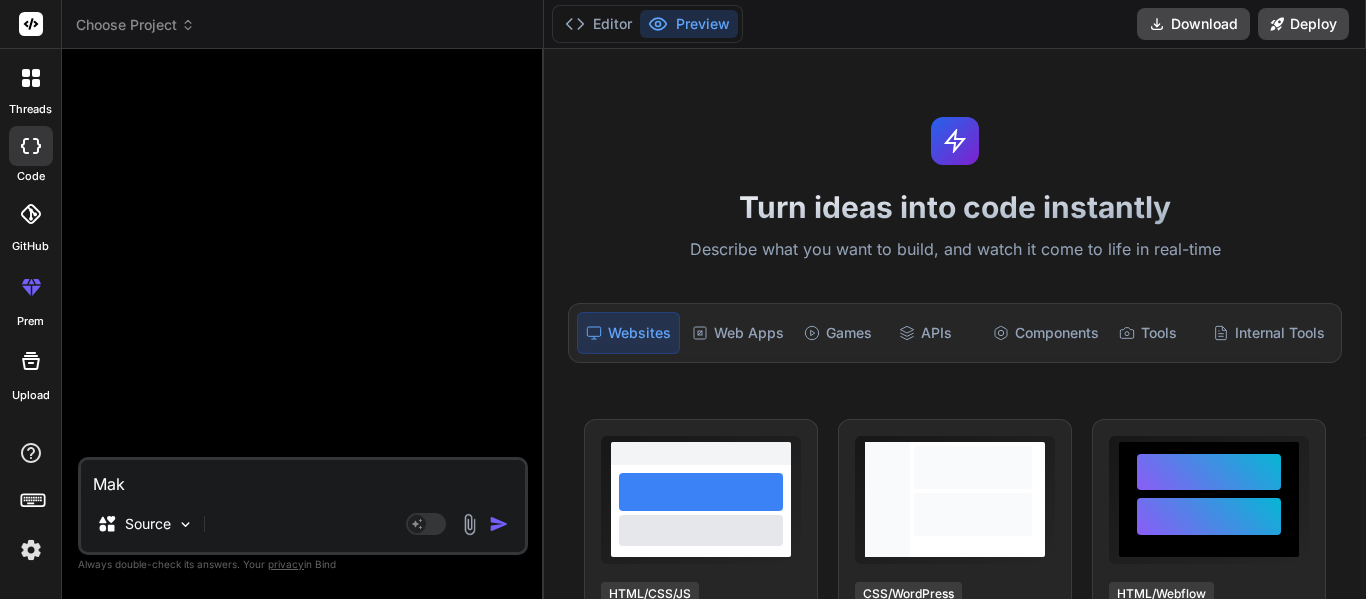 type on "Make" 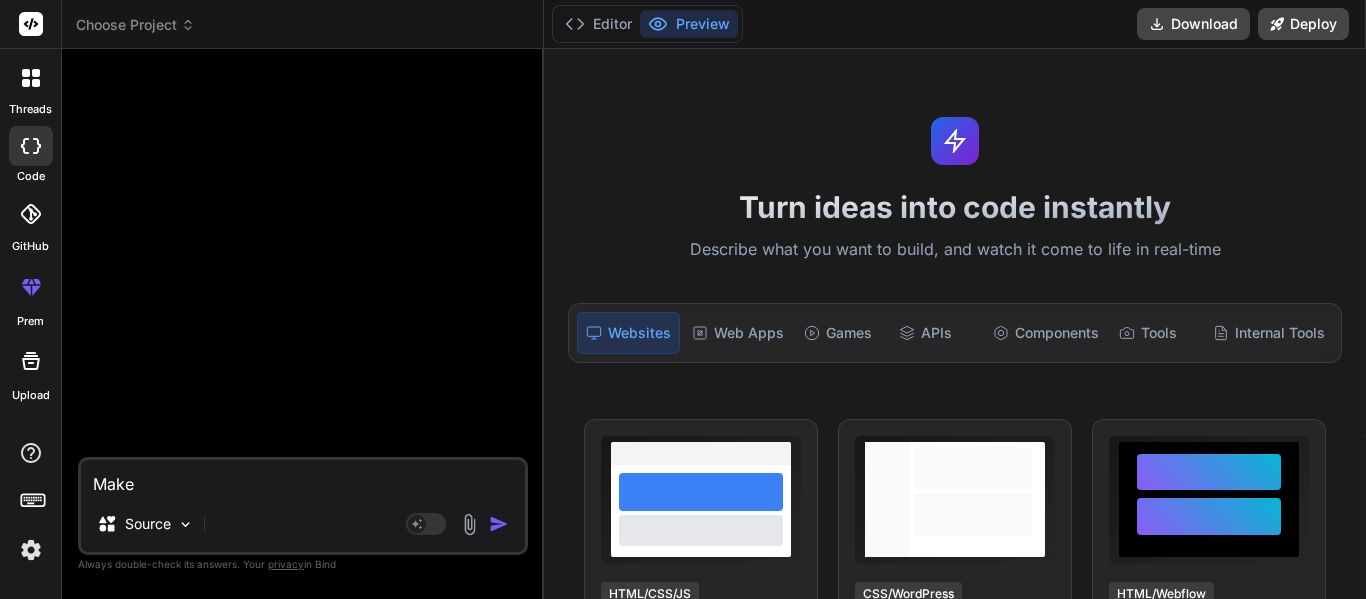 type on "Make" 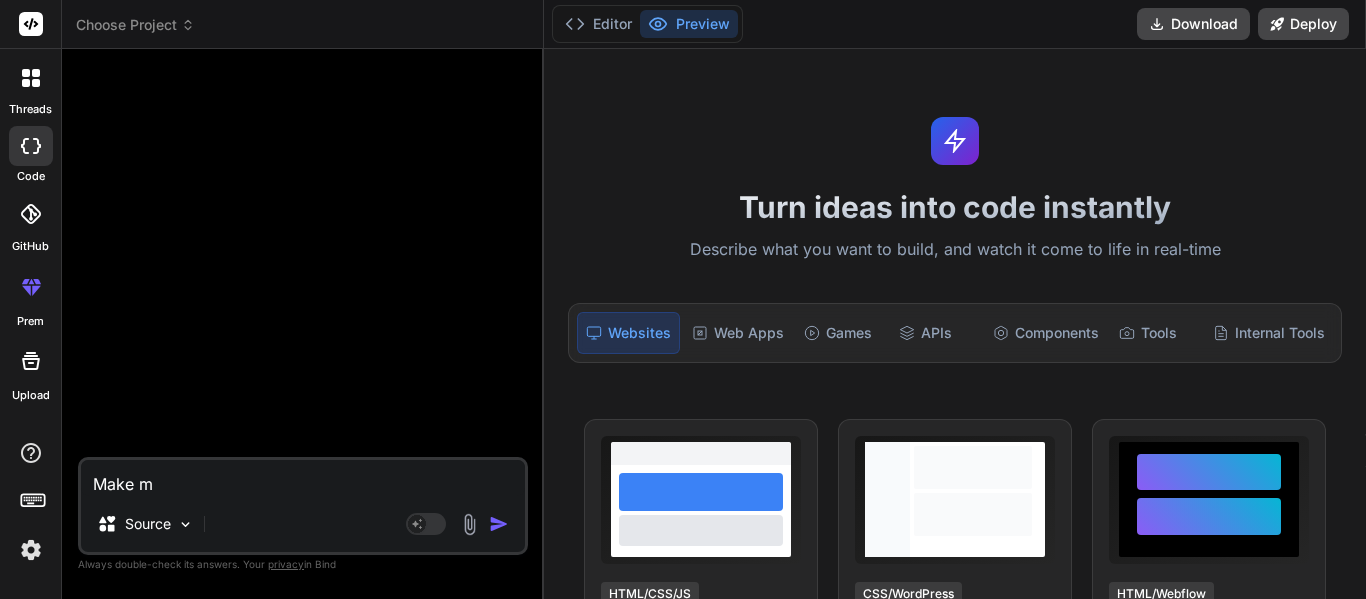 type on "Make me" 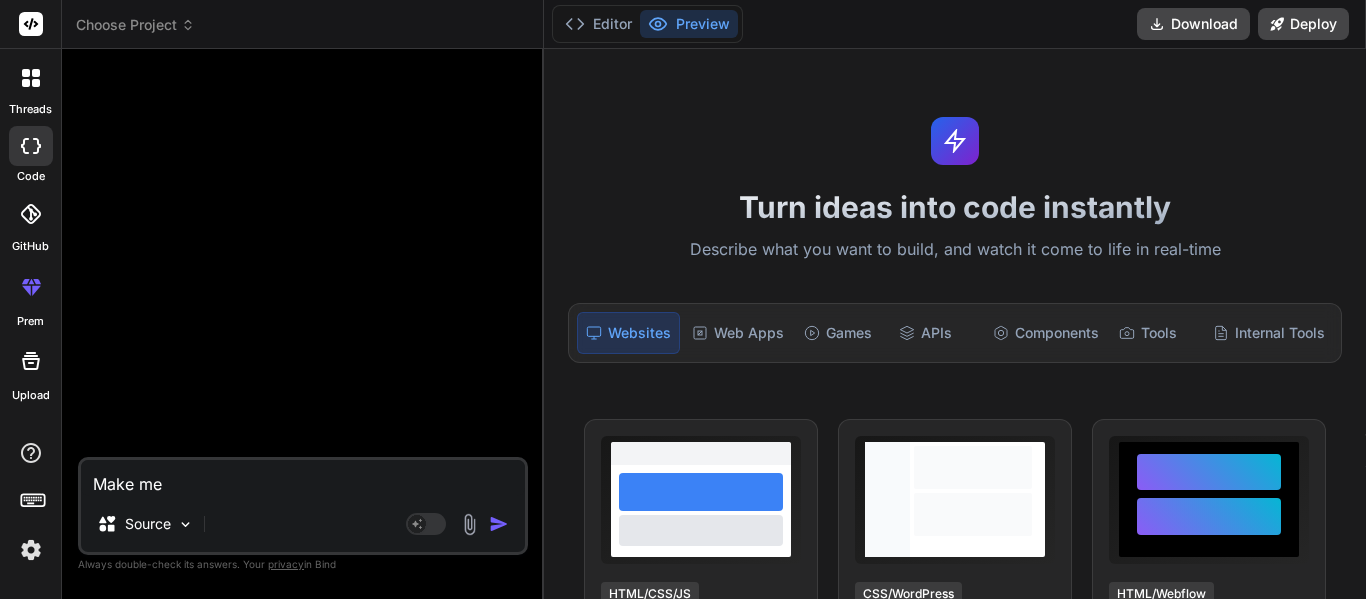 type on "Make me" 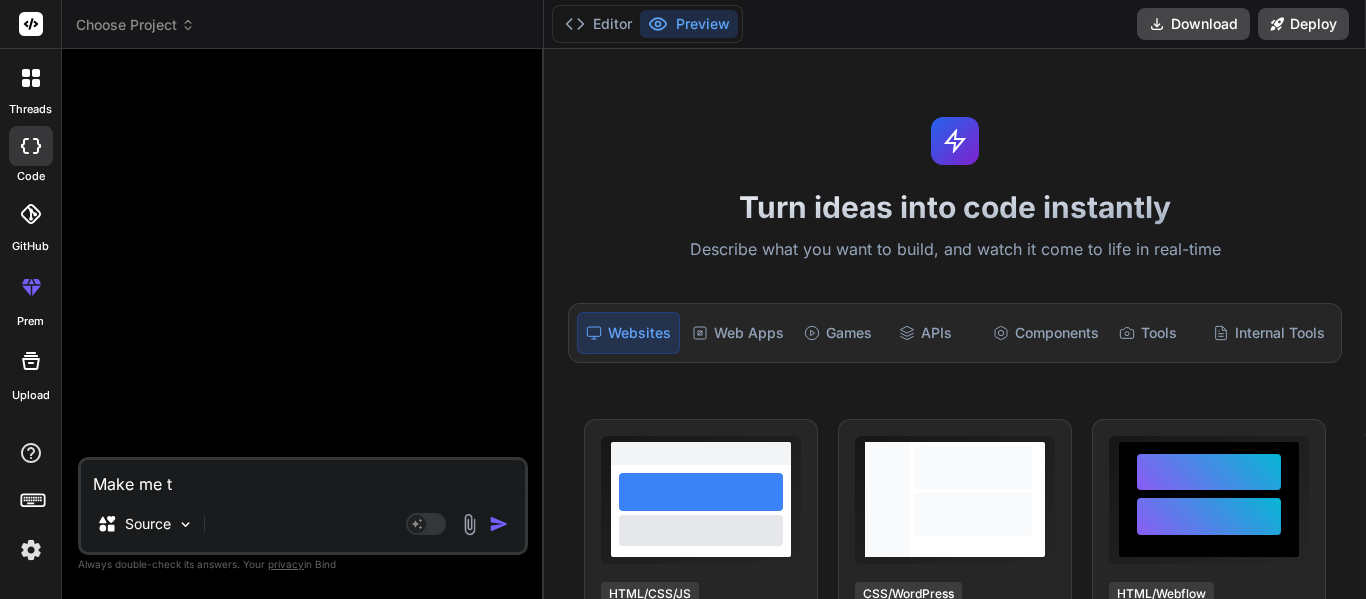 type on "Make me th" 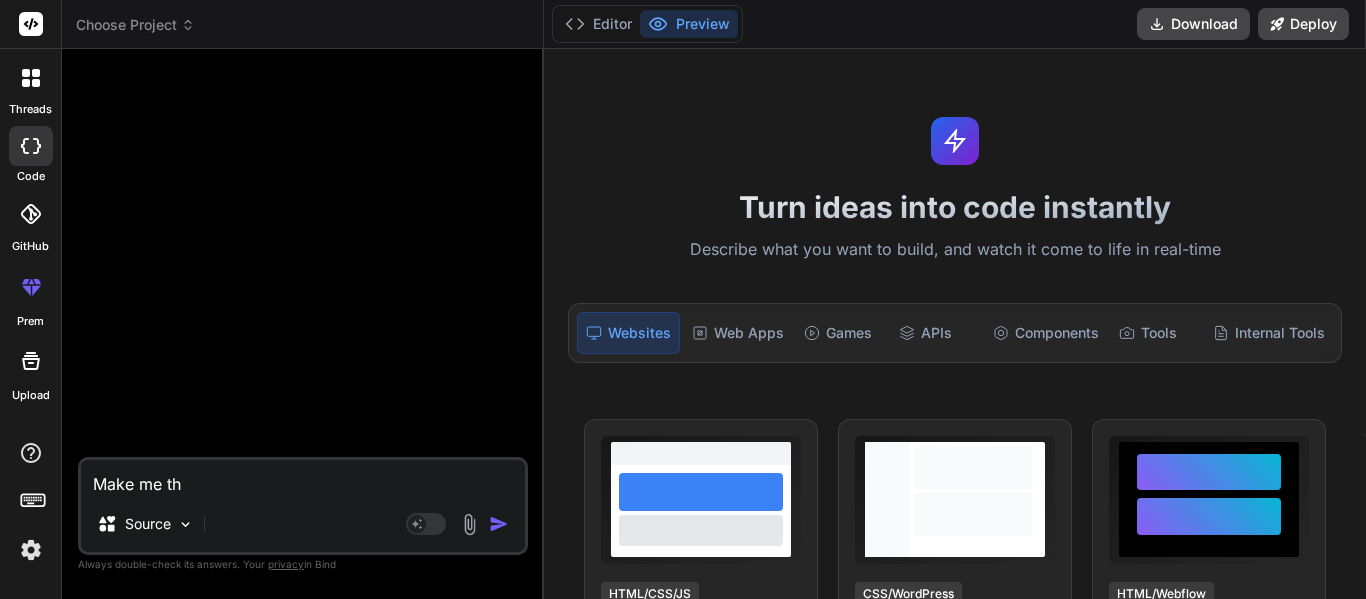 type on "x" 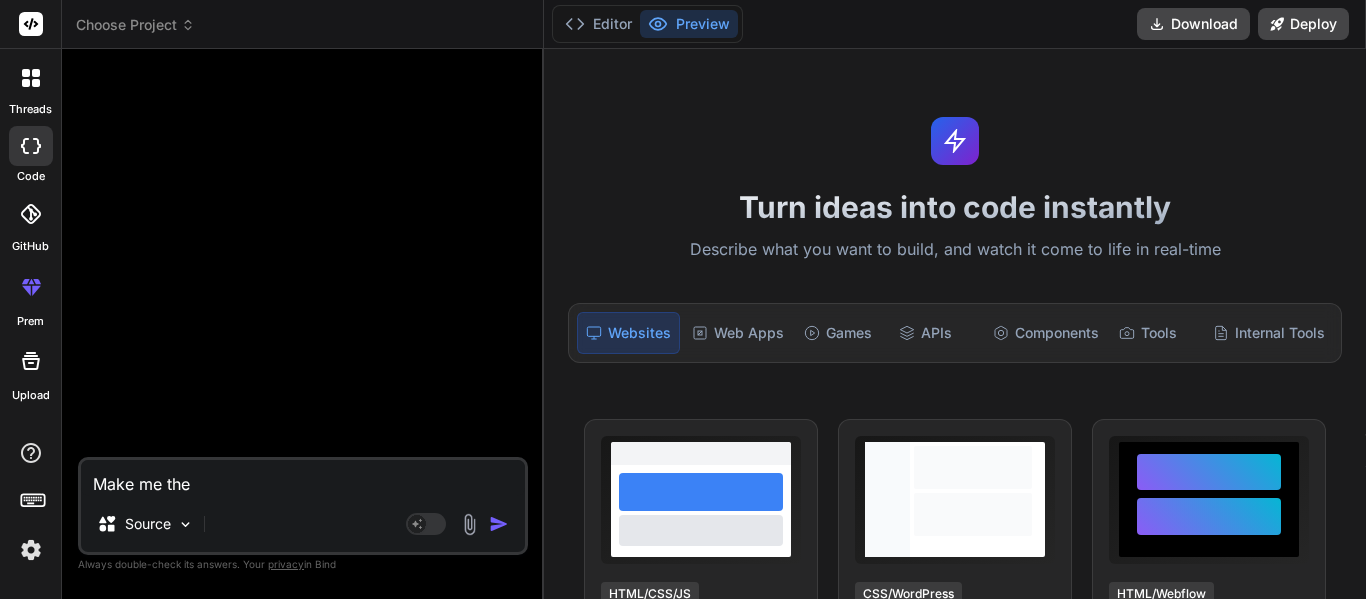 type on "Make me the" 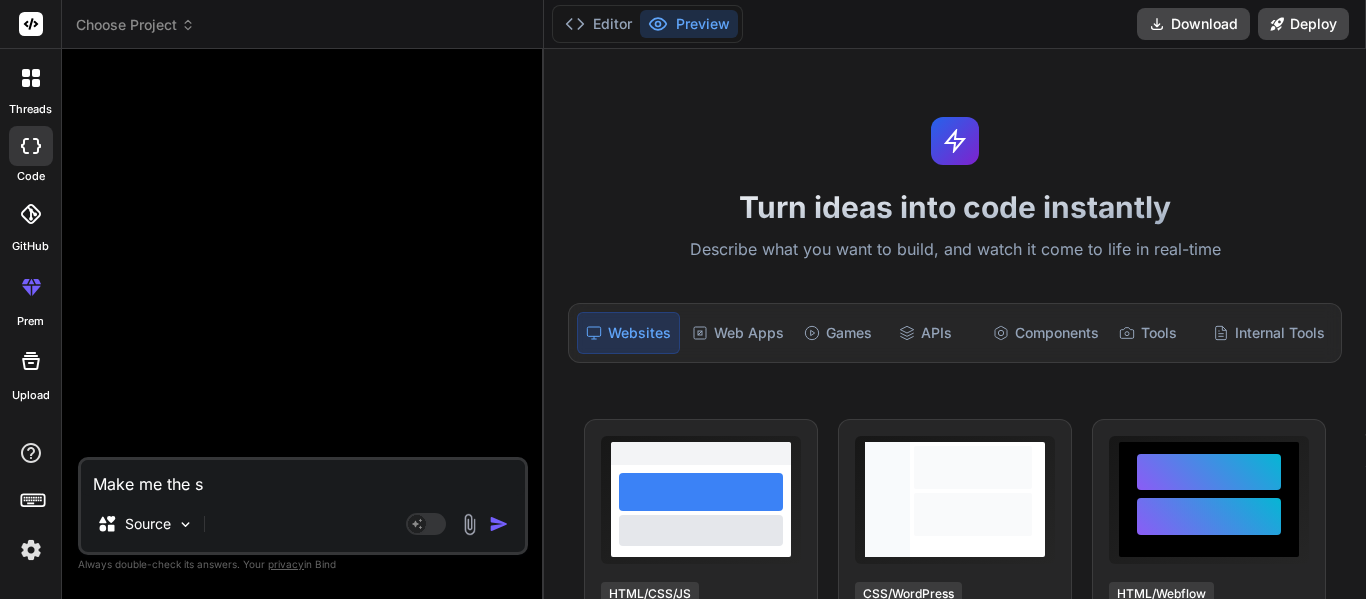 type on "Make me the st" 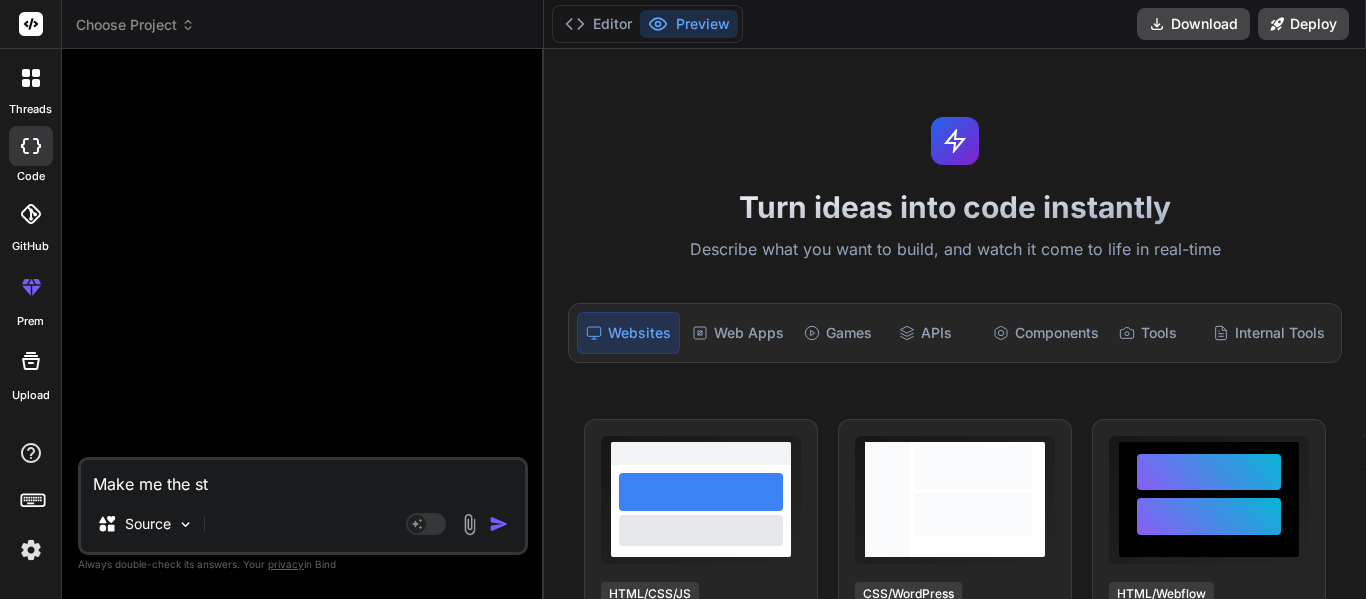 type on "Make me the sta" 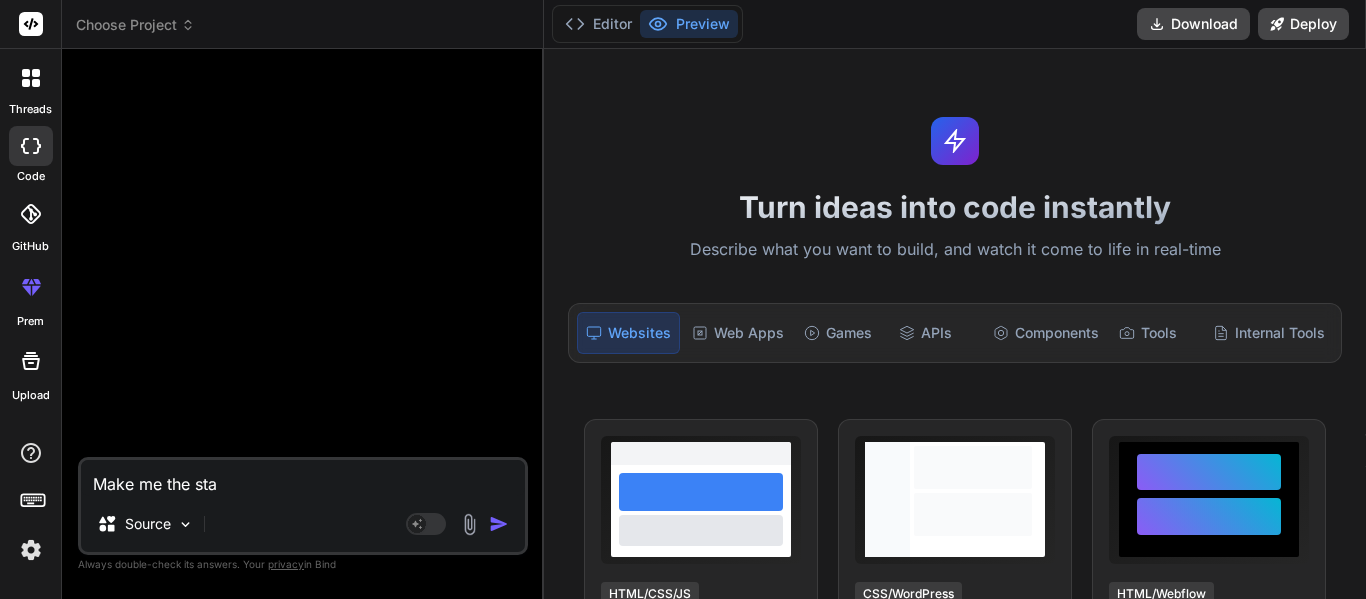 type on "Make me the star" 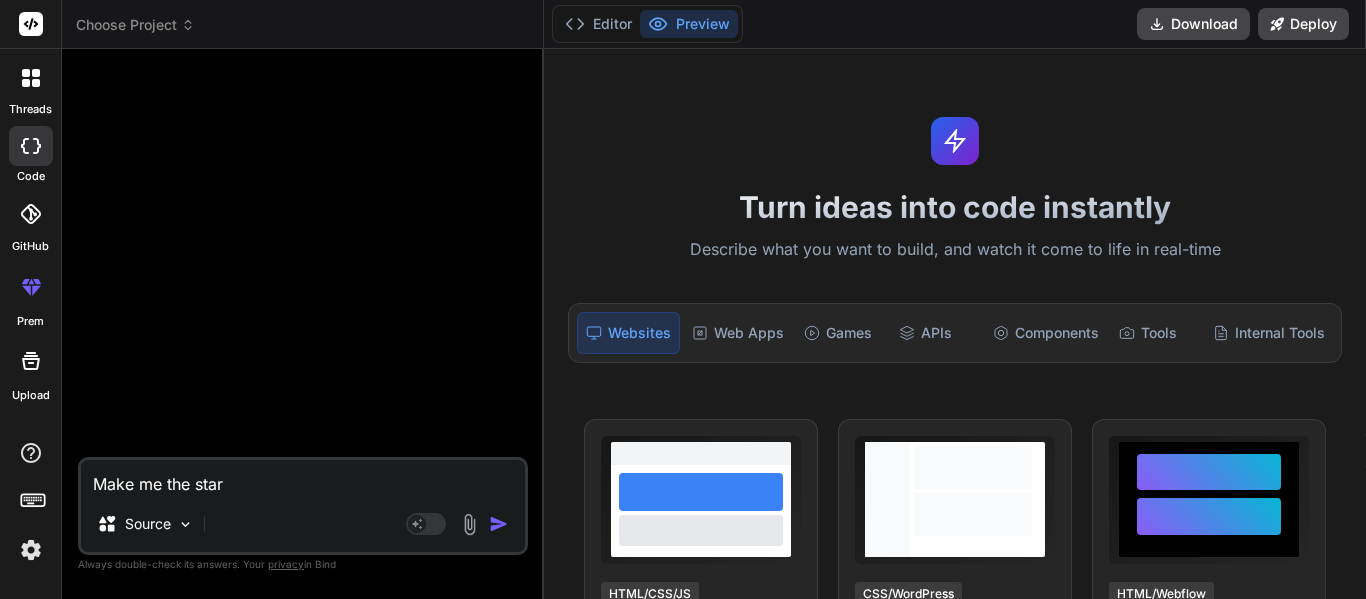 type on "Make me the start" 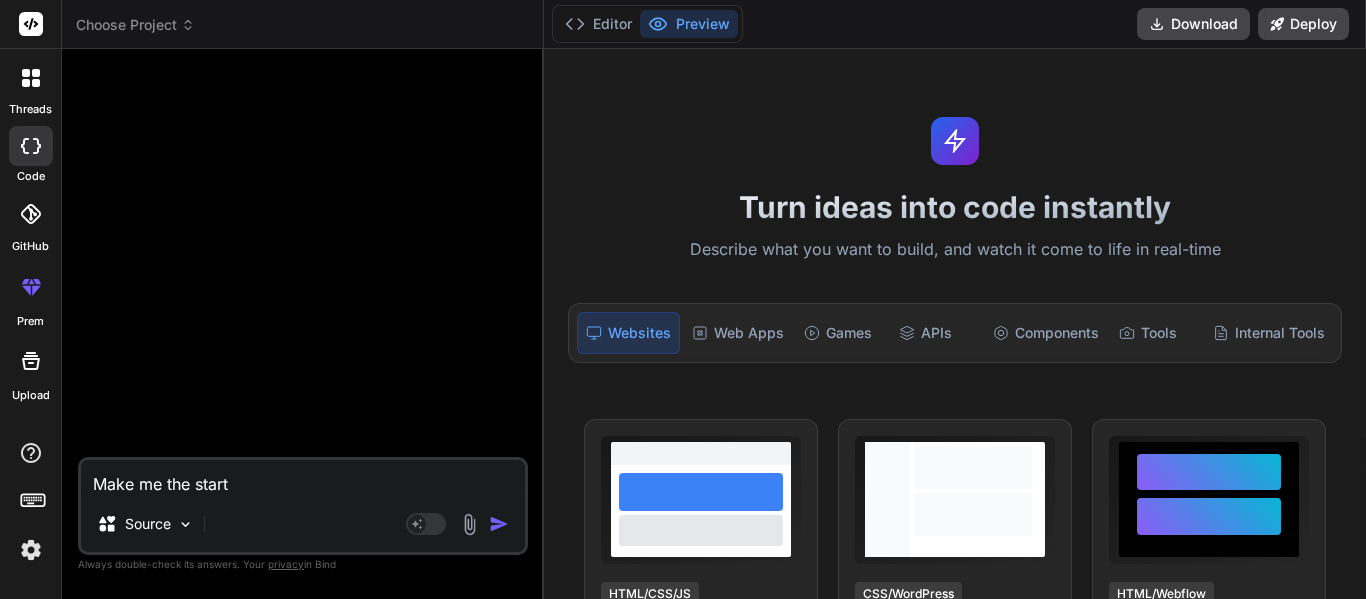 type on "Make me the start" 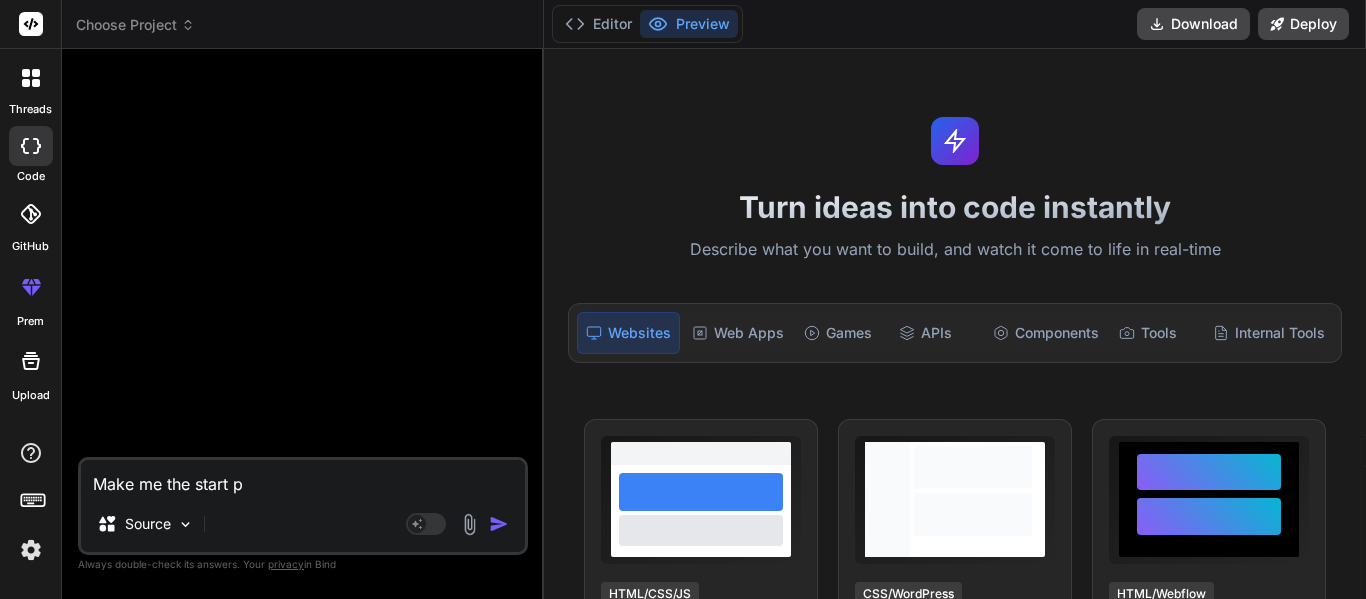 type on "Make me the start p" 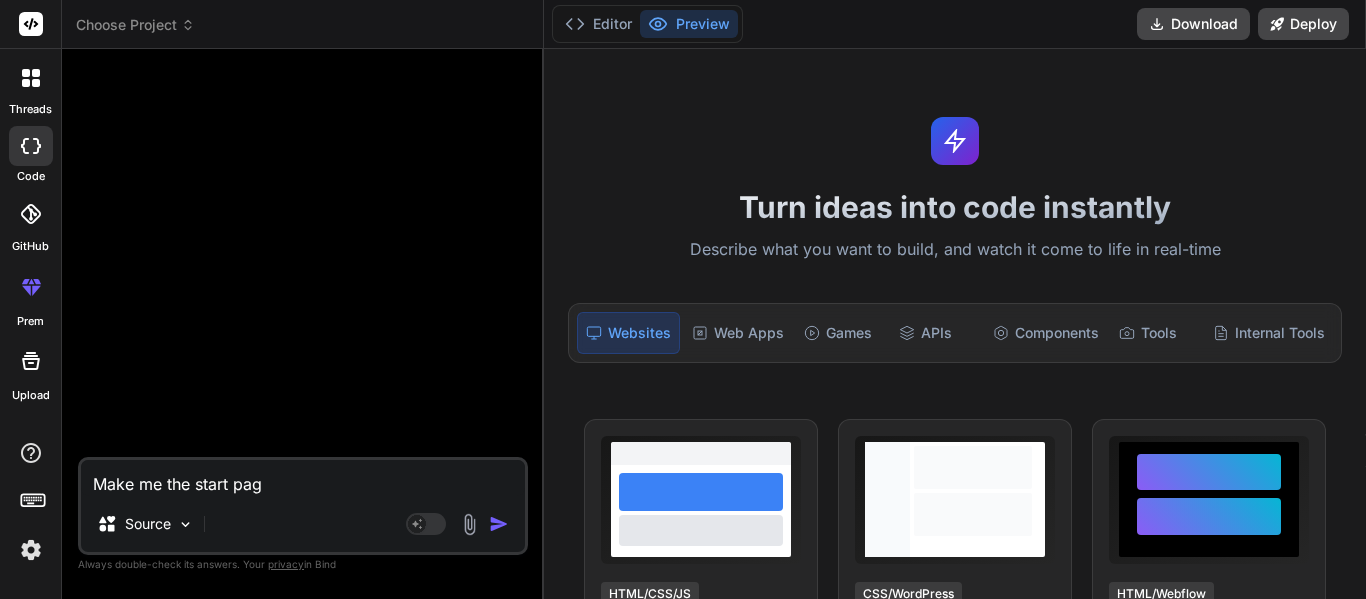 type on "Make me the start page" 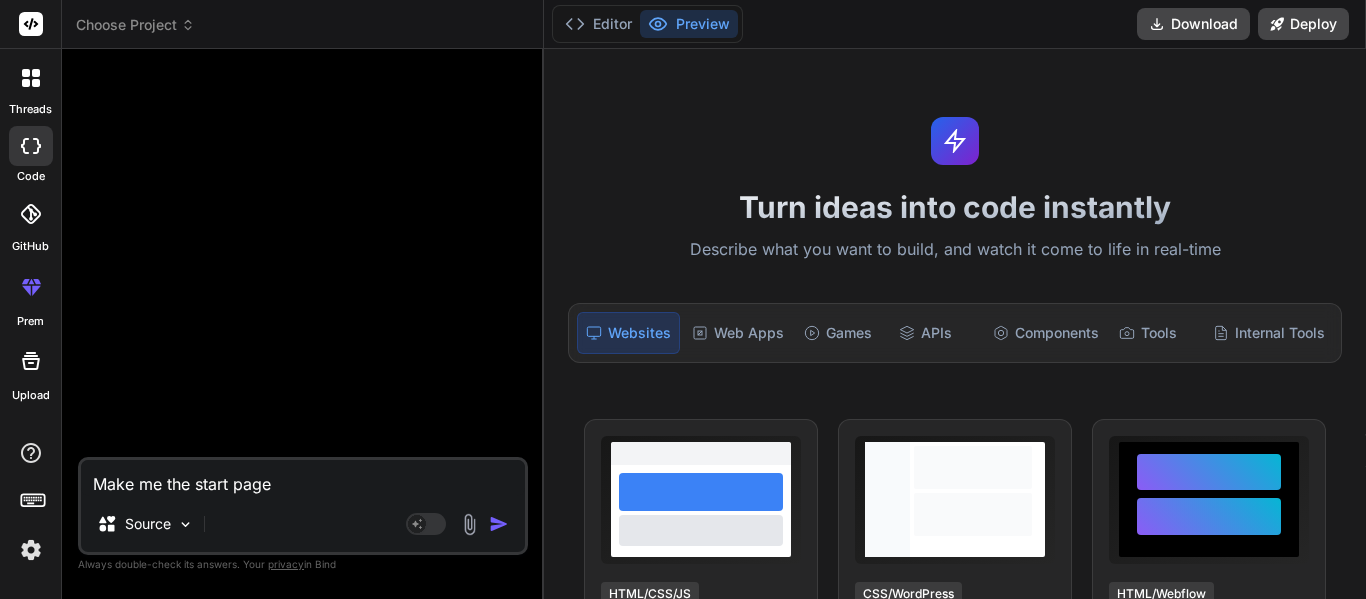 type on "x" 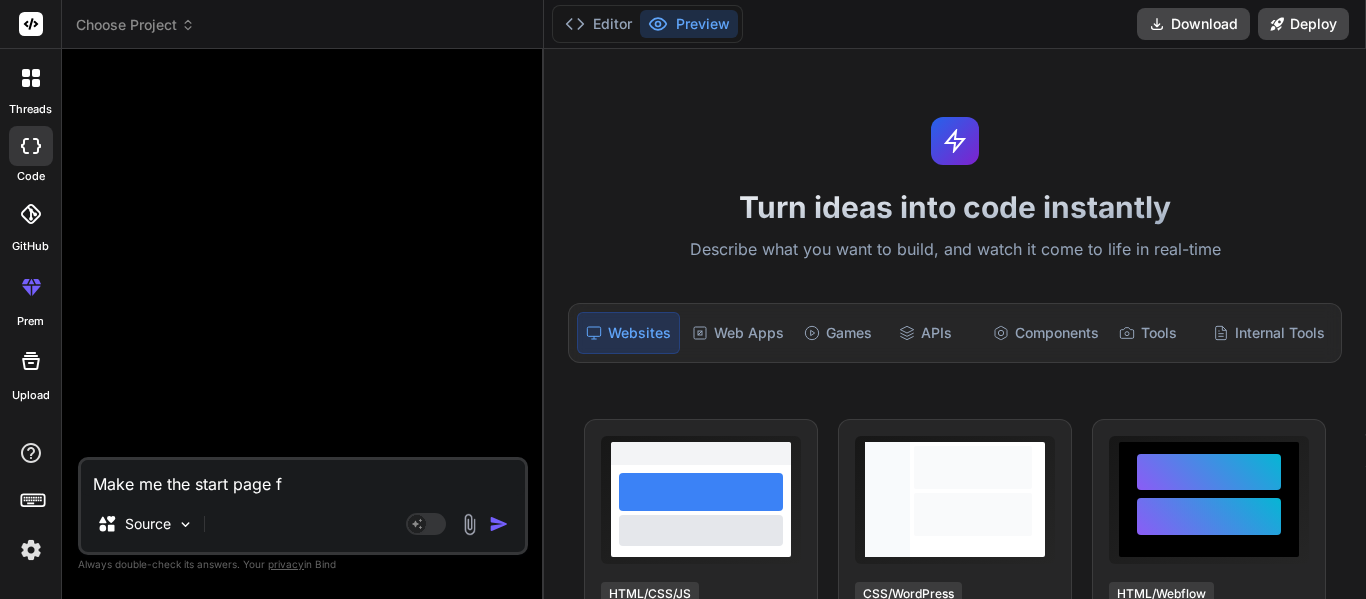 type on "Make me the start page fo" 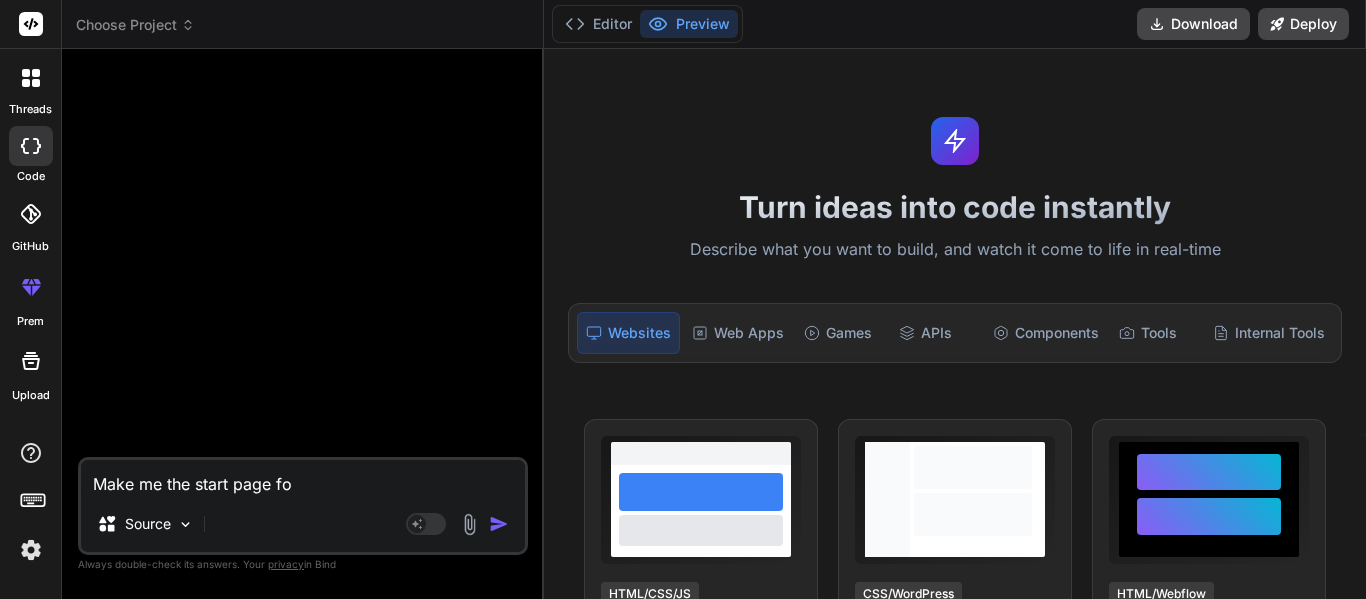 type on "Make me the start page for" 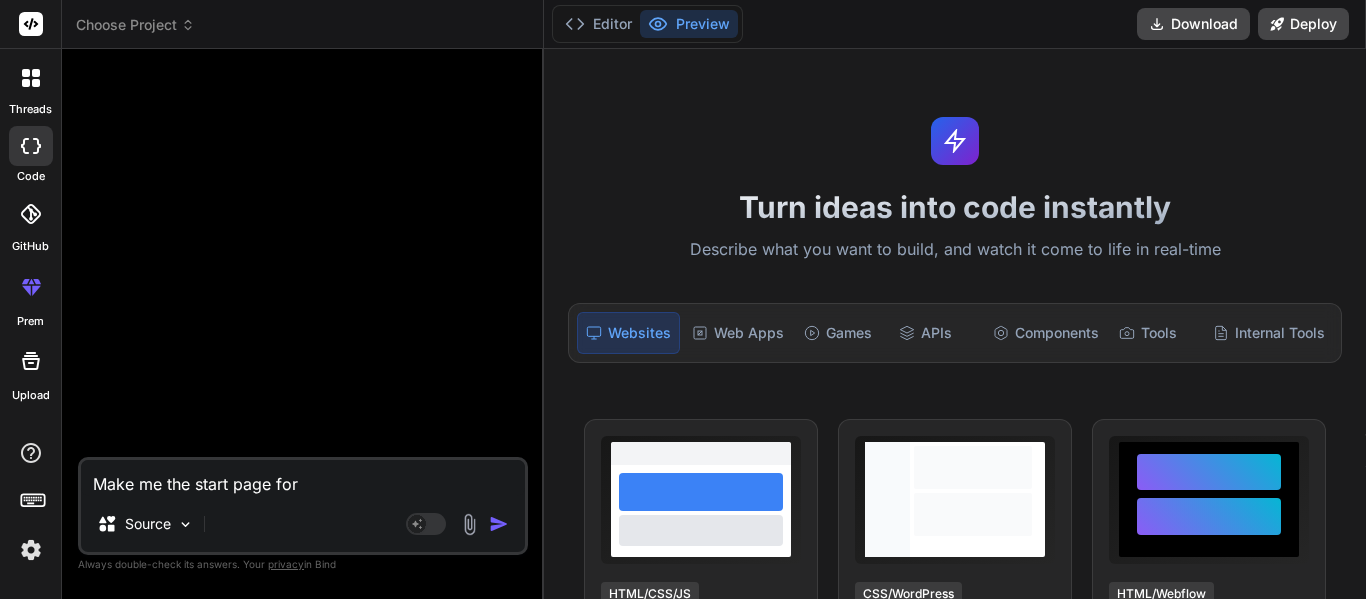 type on "Make me the start page for" 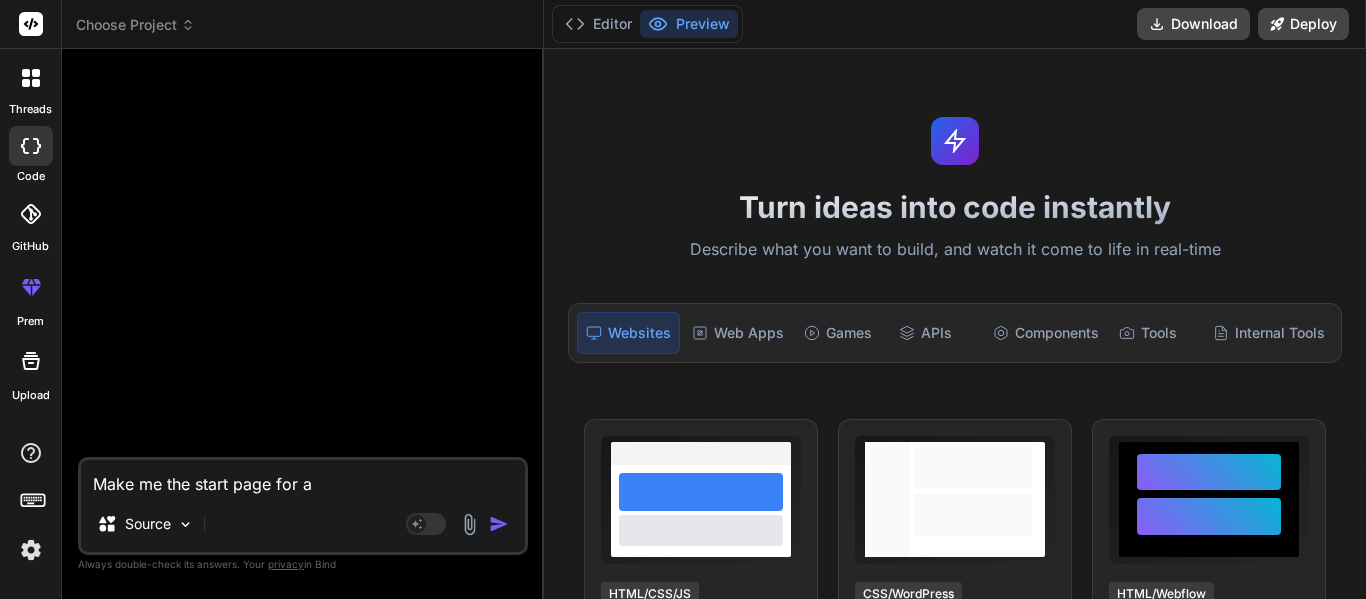 type on "Make me the start page for a" 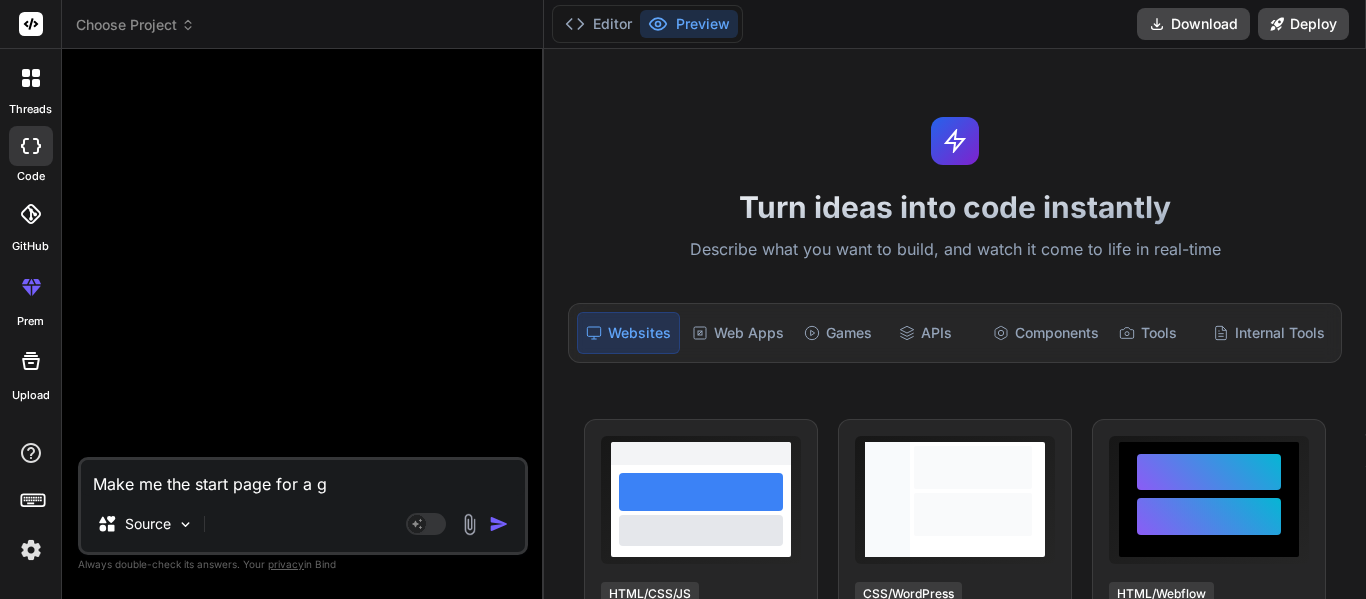 type on "Make me the start page for a ga" 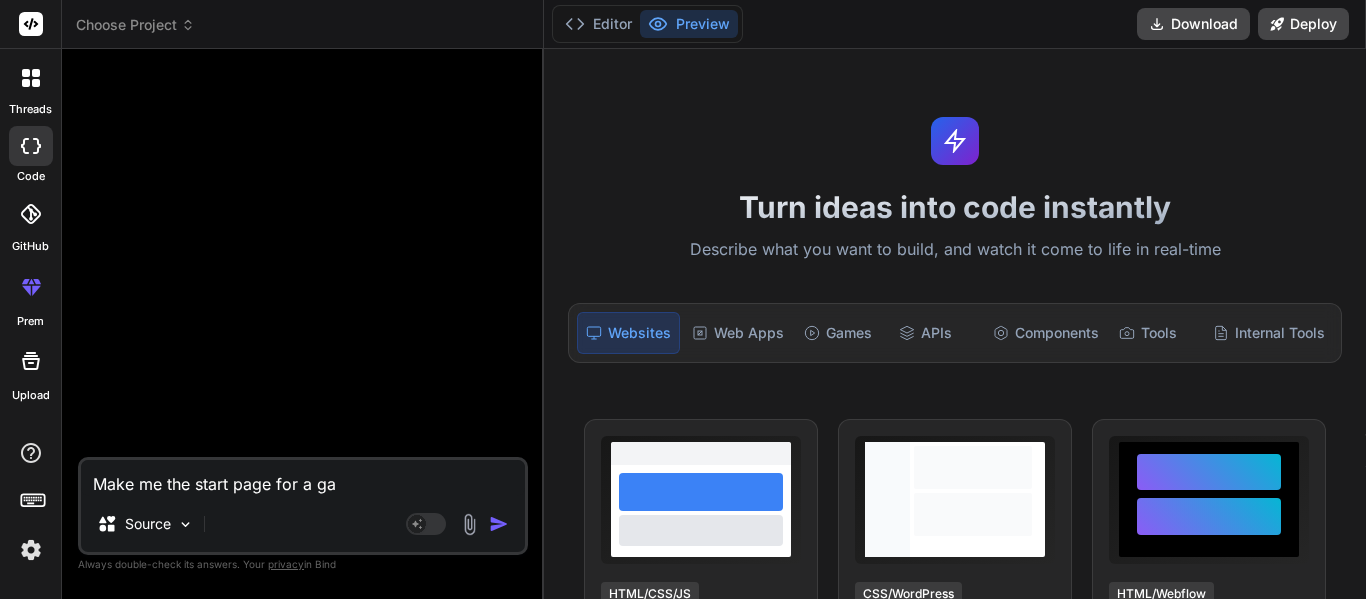 type on "Make me the start page for a gam" 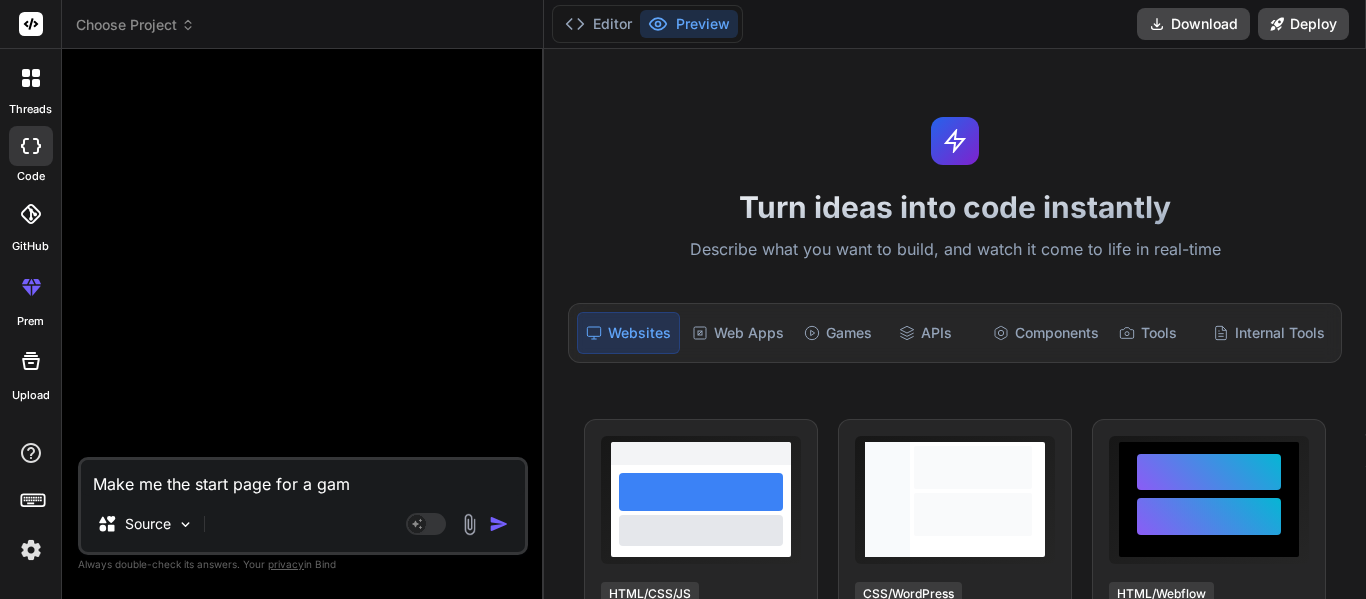type on "Make me the start page for a game" 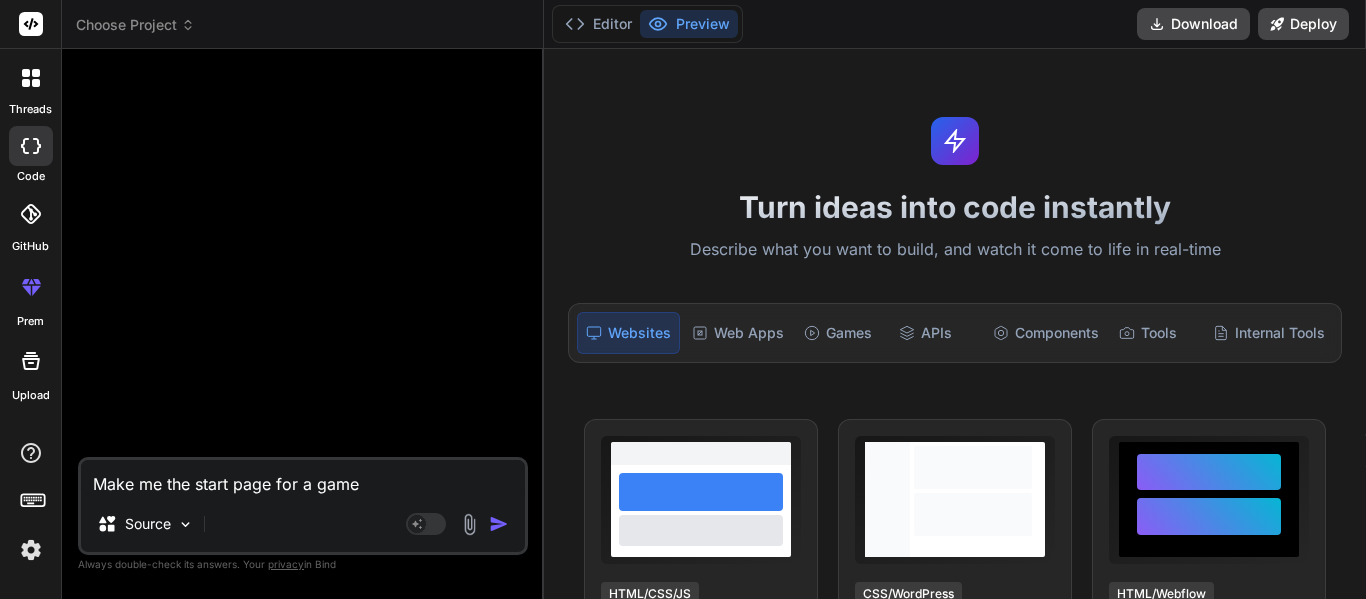 type on "Make me the start page for a game" 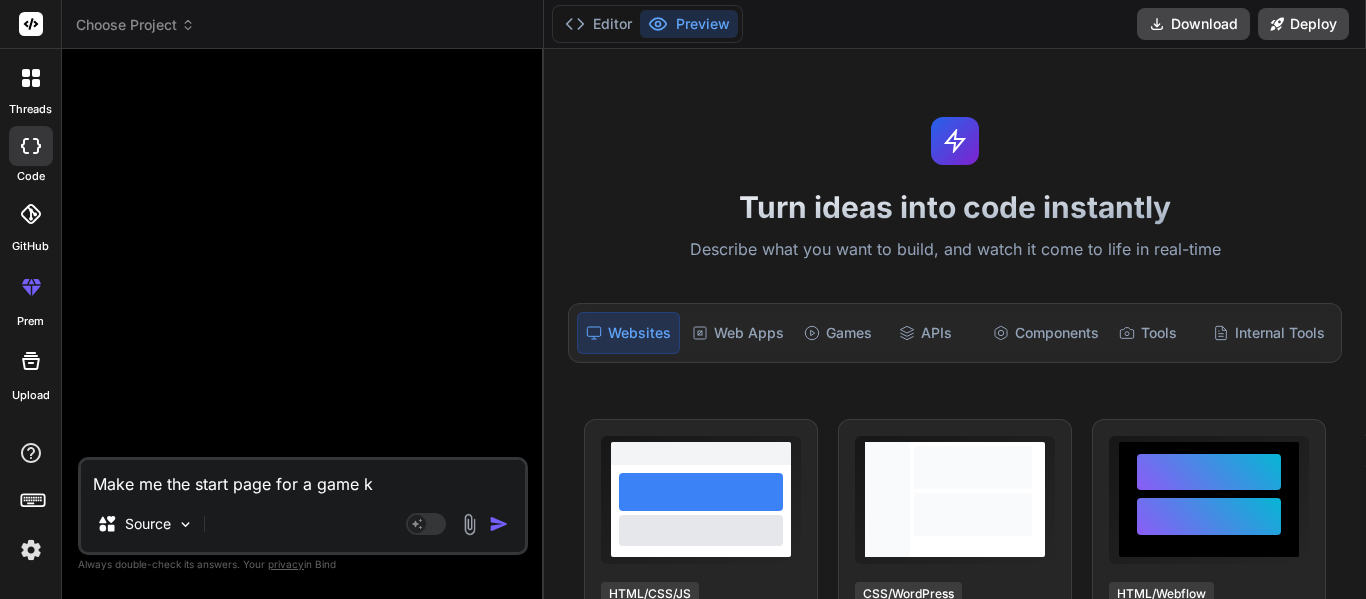 type on "Make me the start page for a game kn" 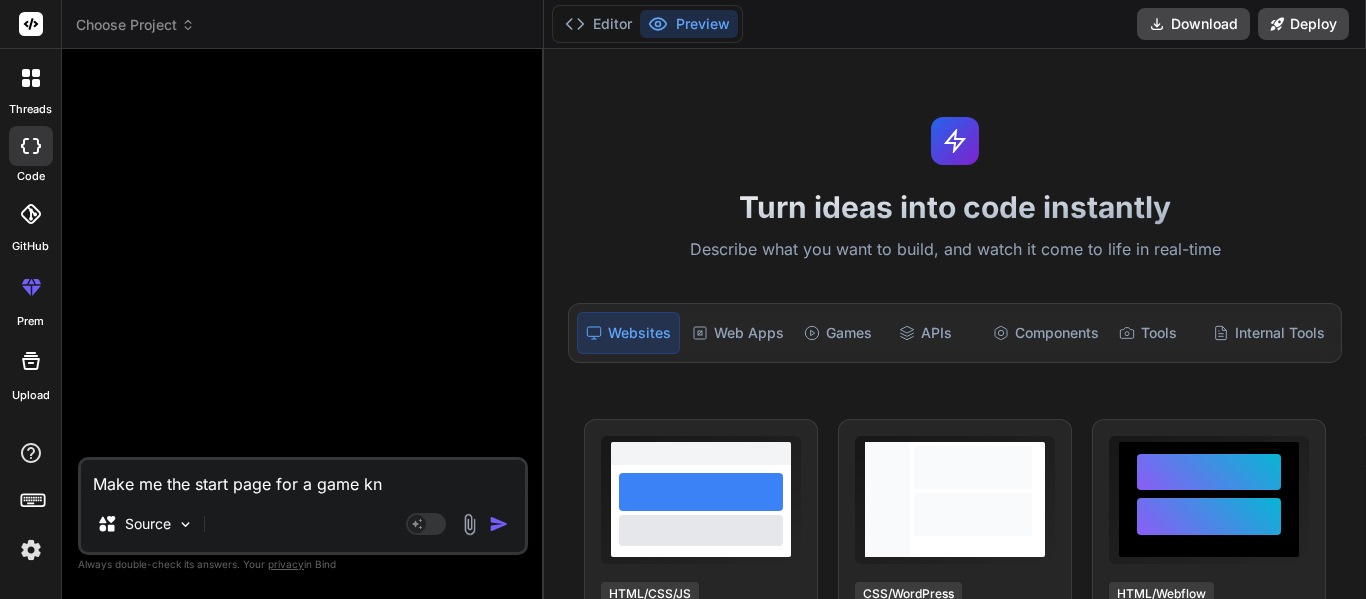 type on "Make me the start page for a game kno" 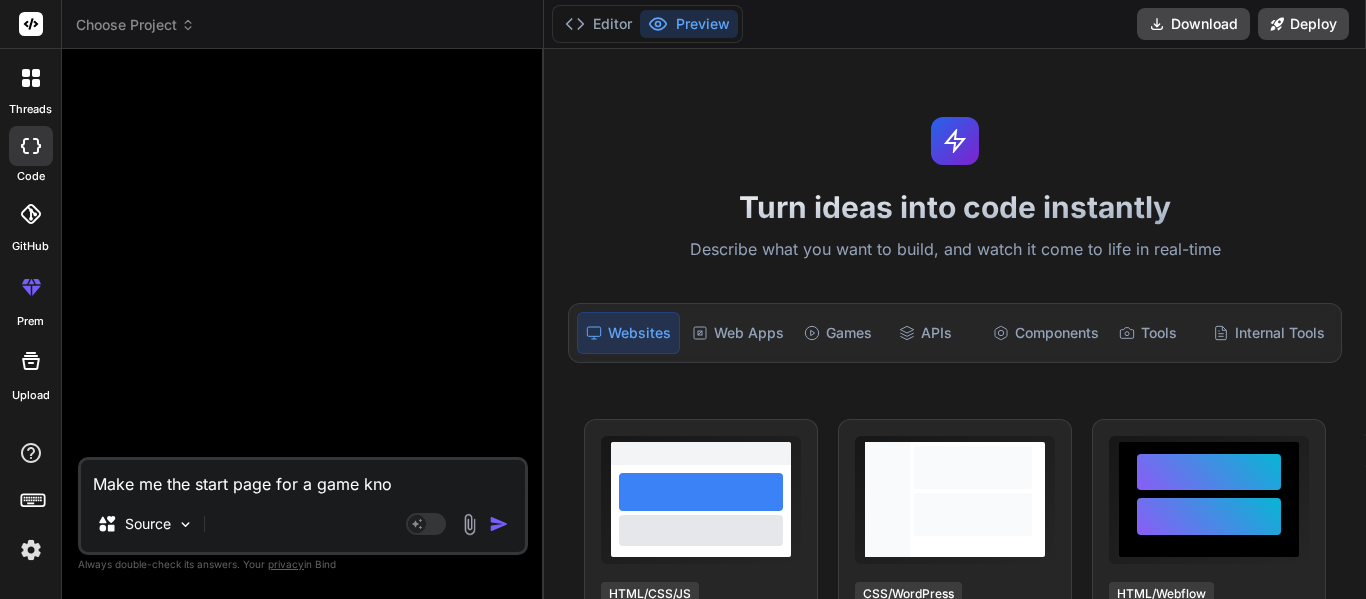 type on "x" 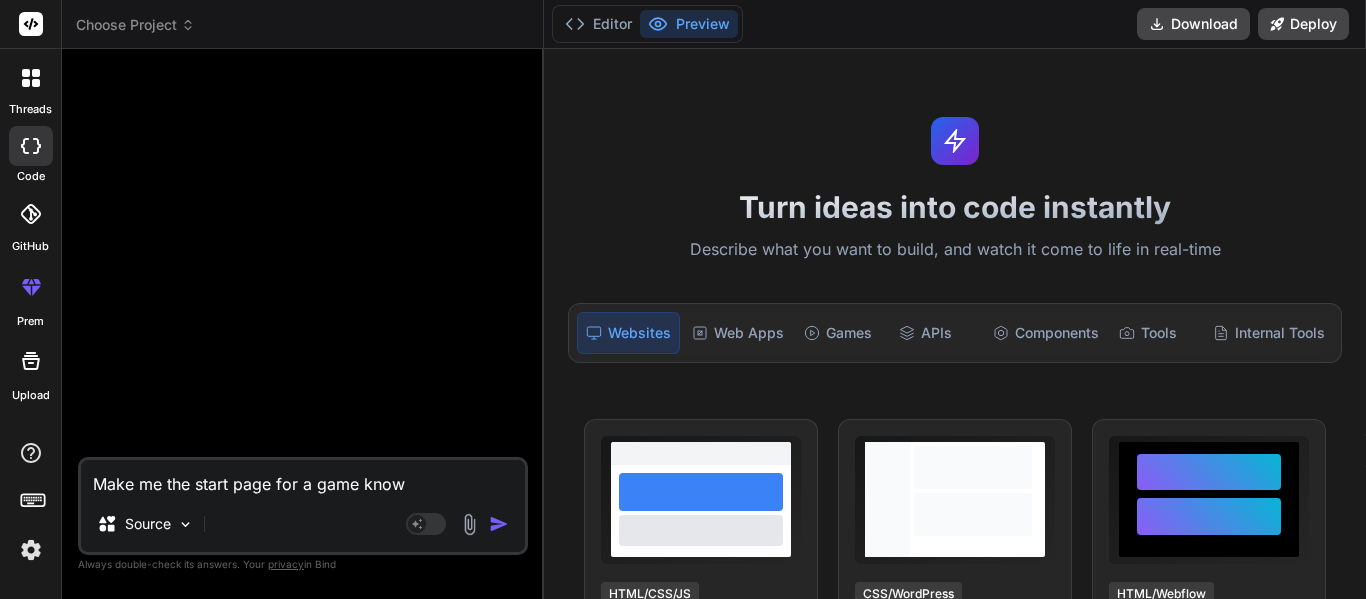 type on "Make me the start page for a game known" 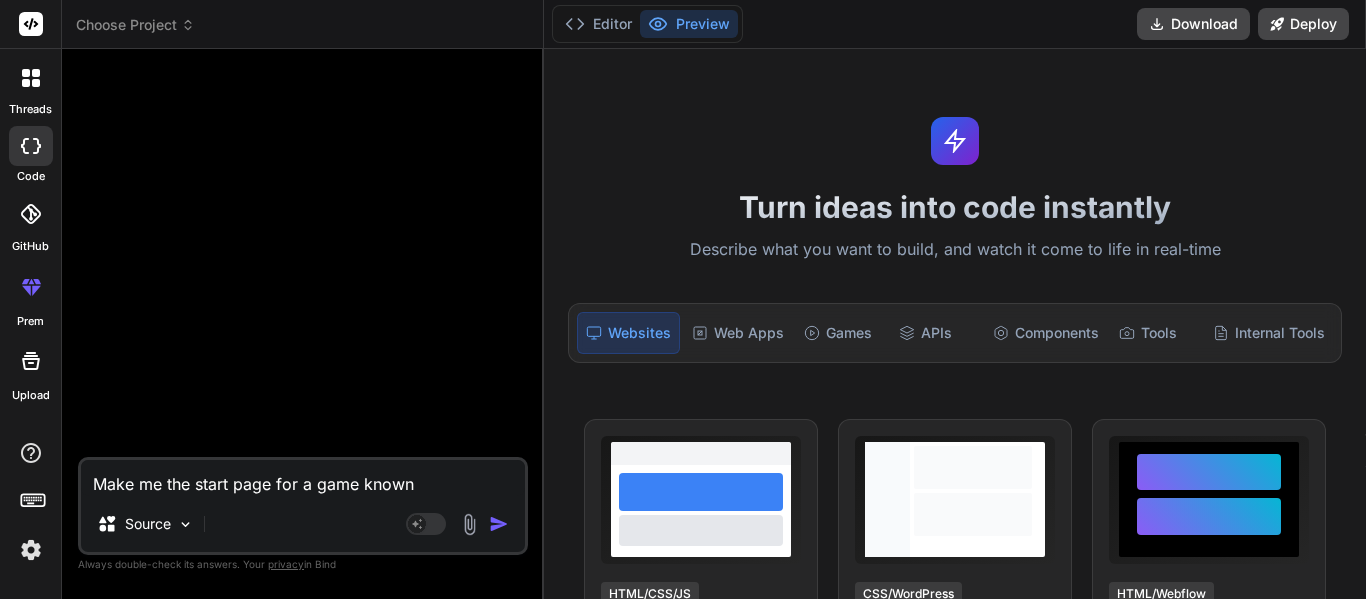 type on "x" 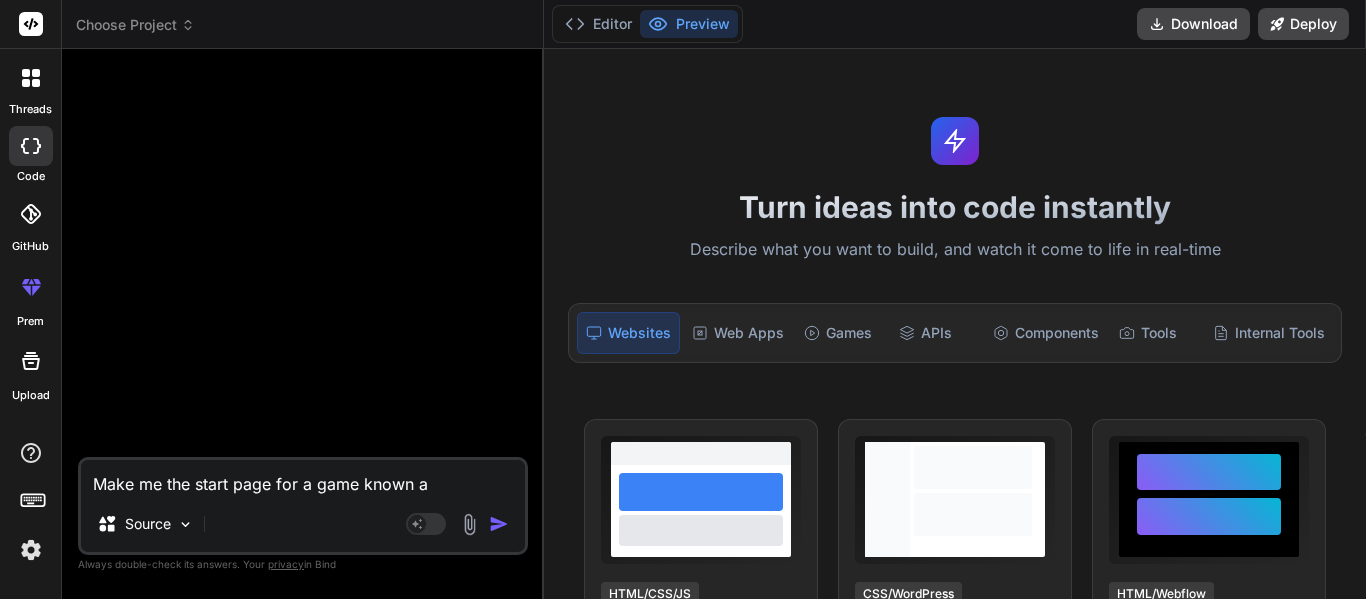 type on "Make me the start page for a game known as" 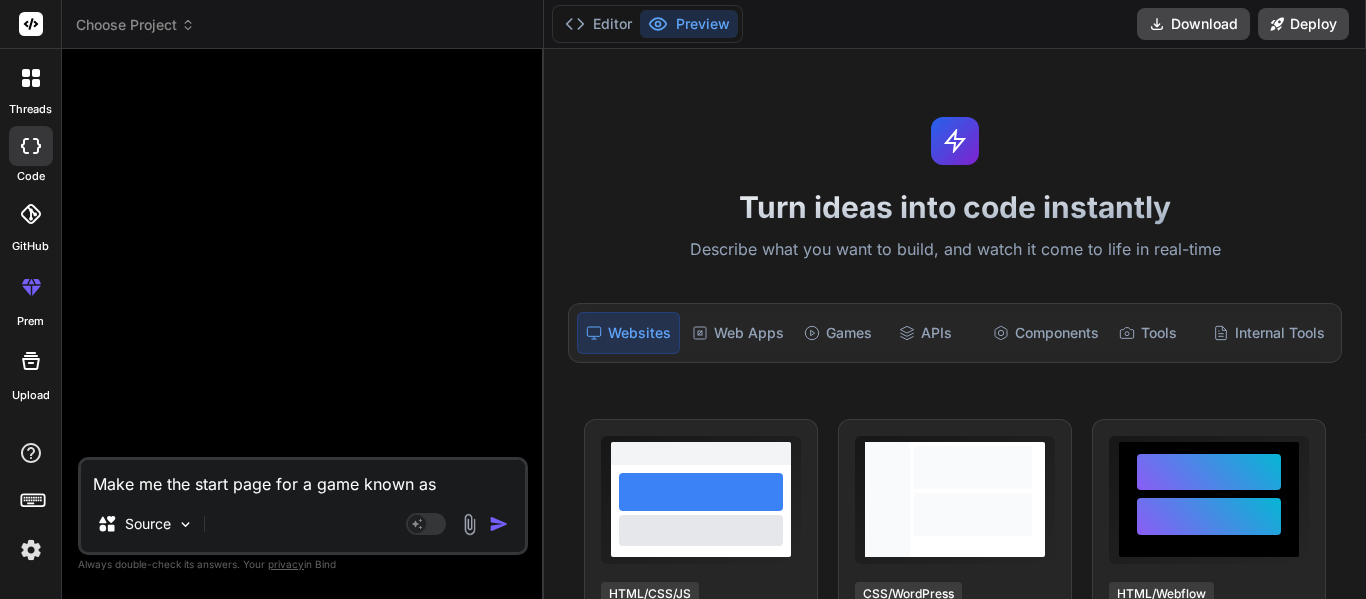 type on "Make me the start page for a game known as" 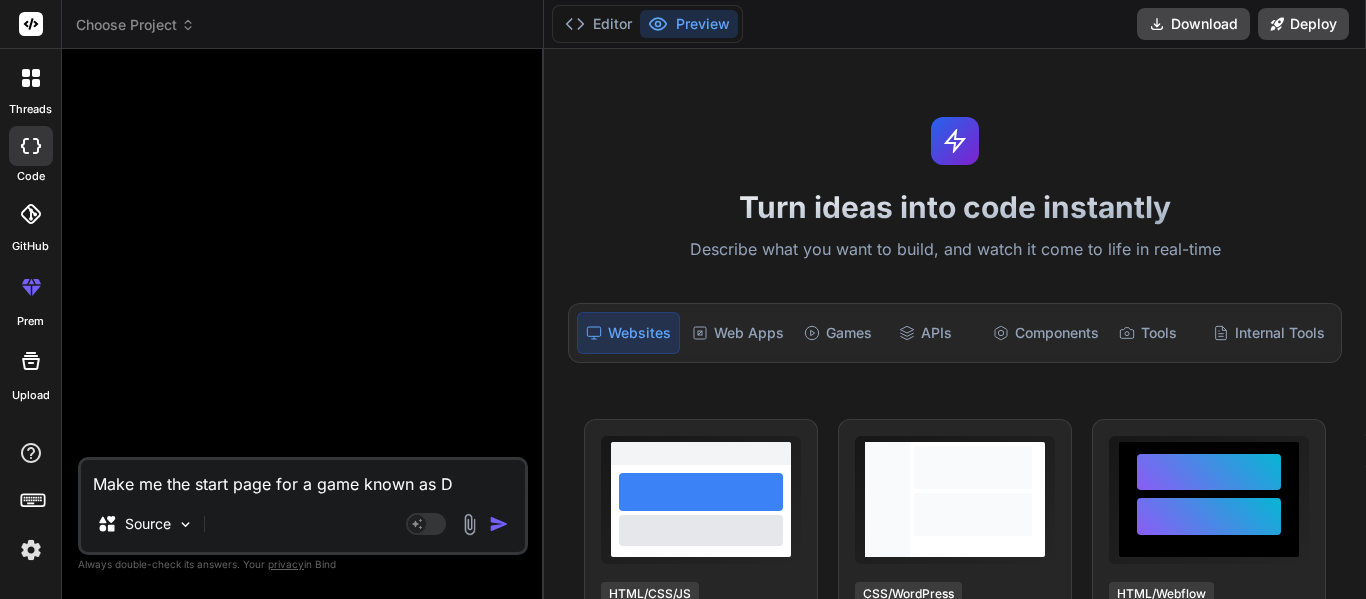 type on "Make me the start page for a game known as Di" 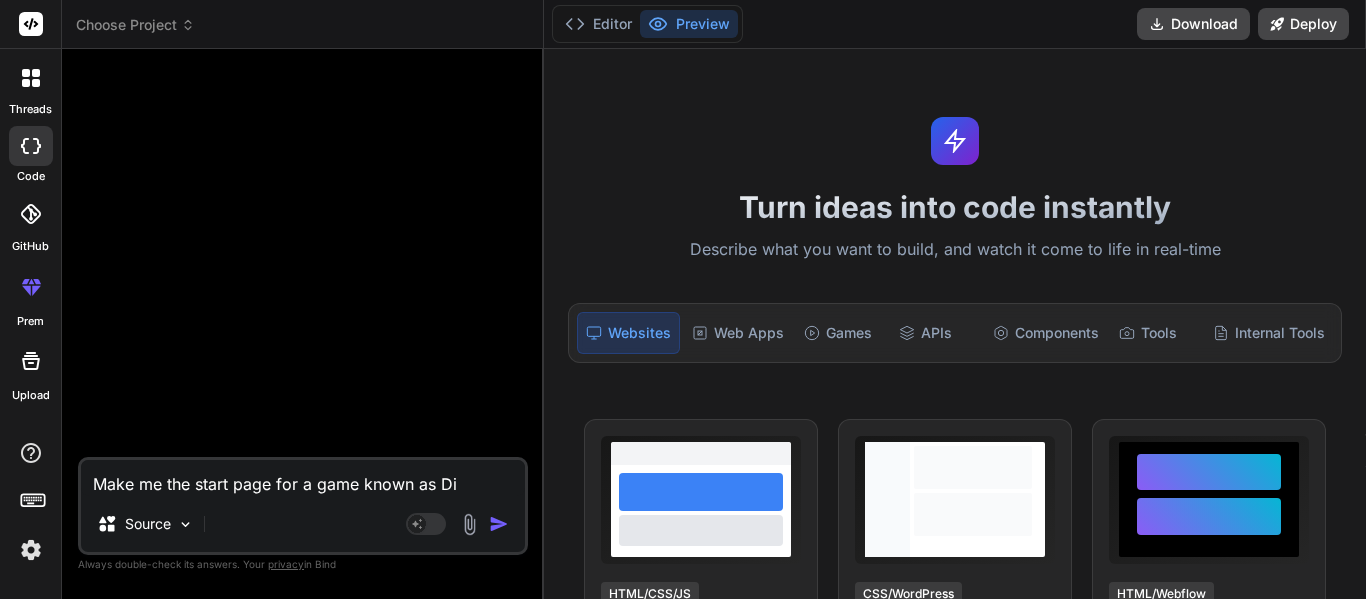 type on "Make me the start page for a game known as Div" 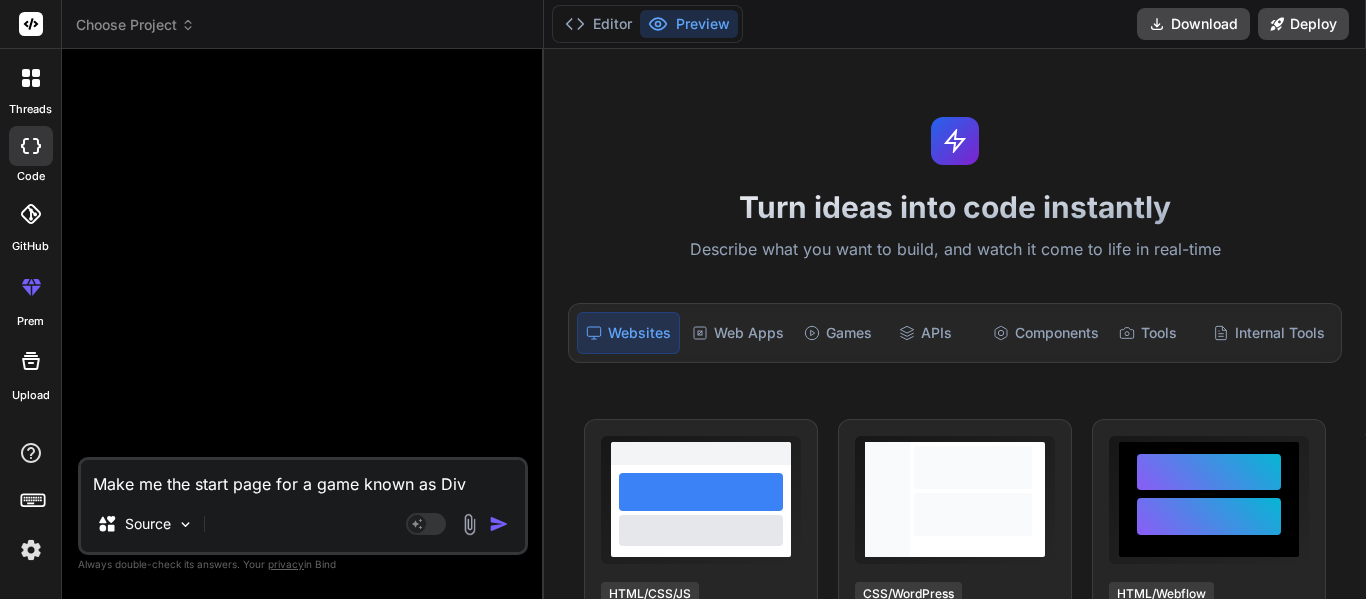 type on "Make me the start page for a game known as Divi" 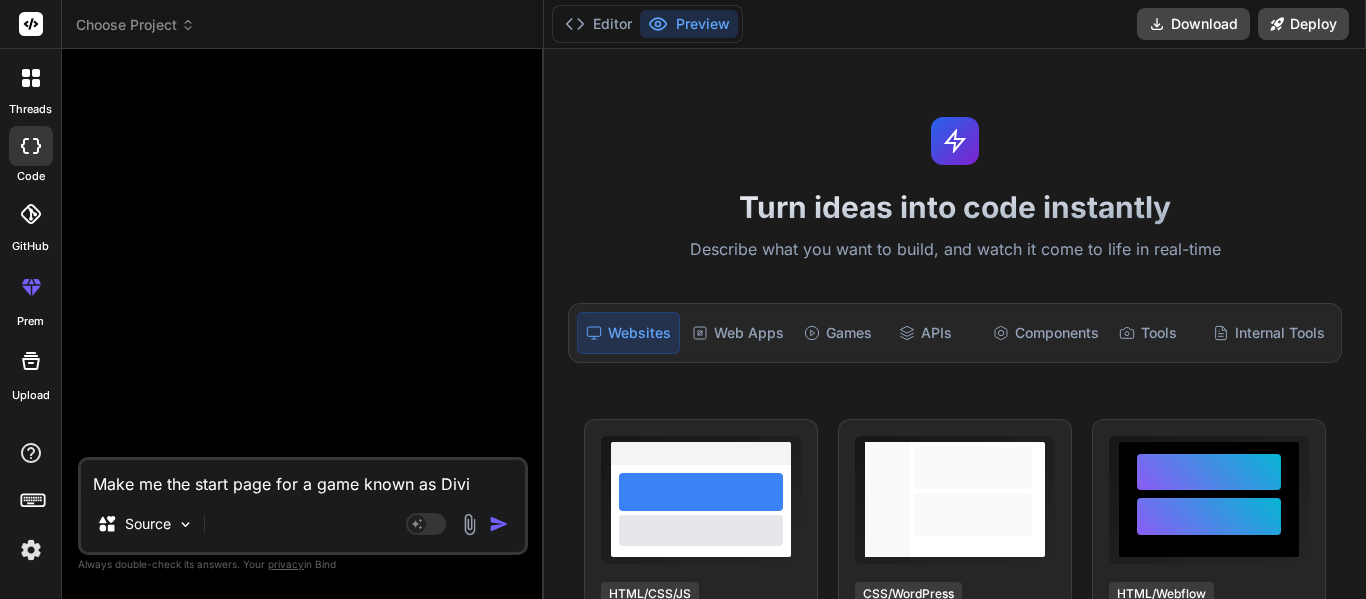type on "Make me the start page for a game known as Divin" 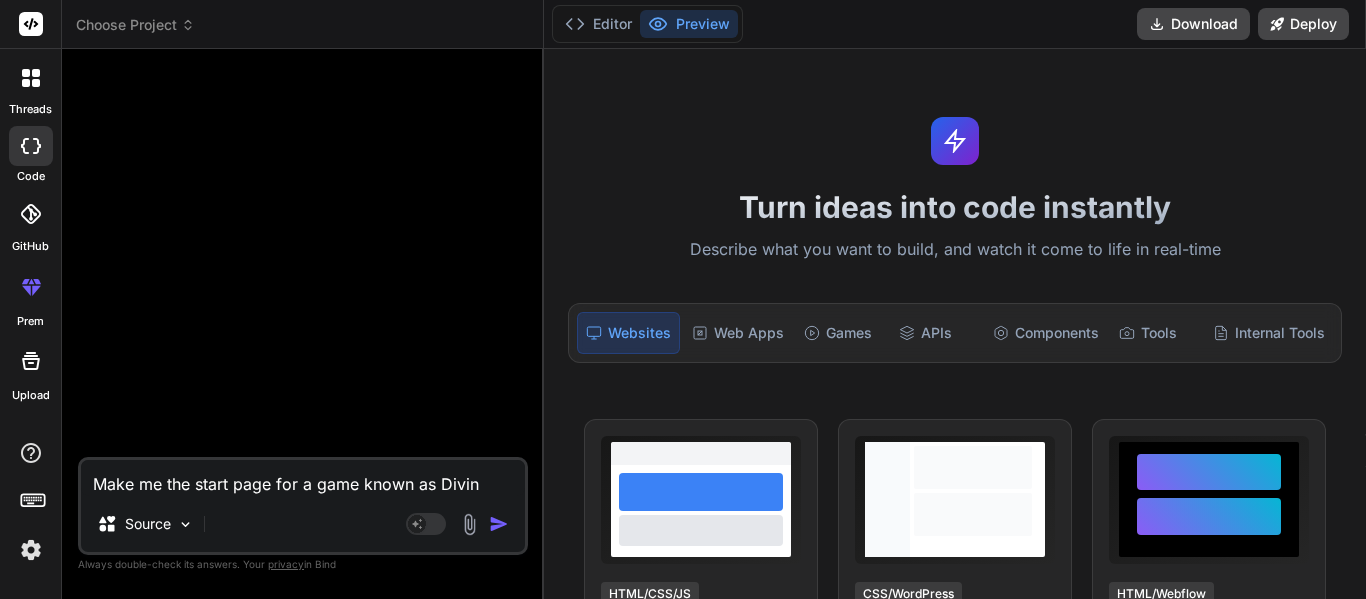 type on "Make me the start page for a game known as [PRODUCT]" 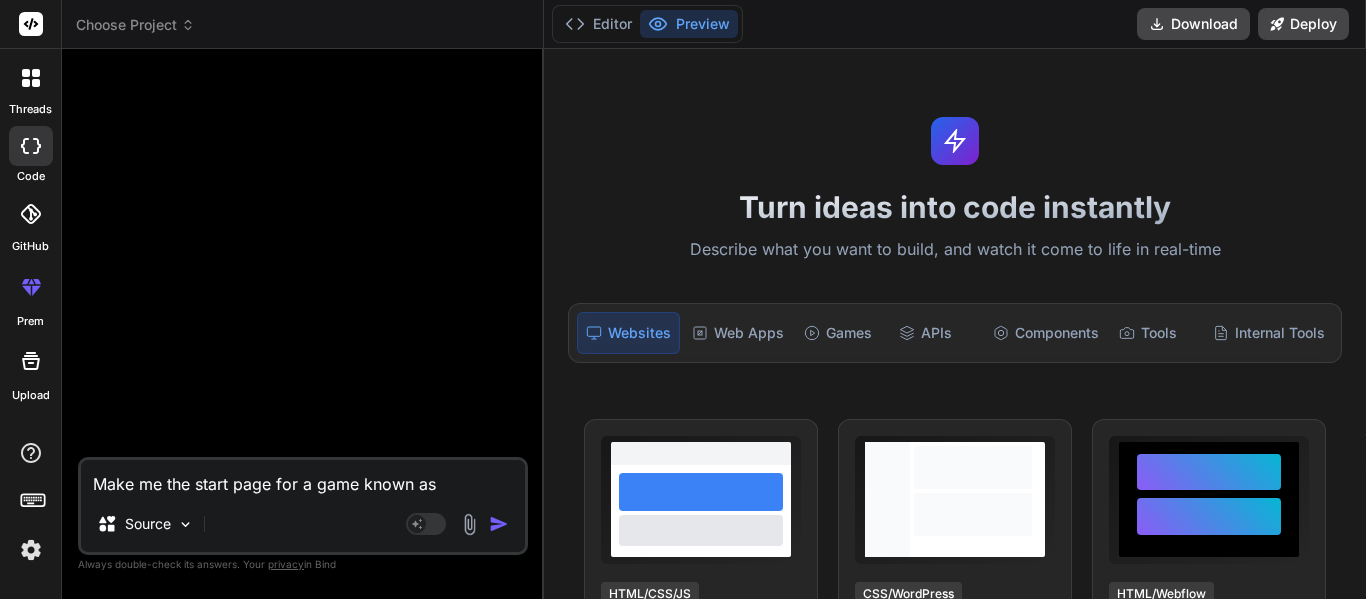 type on "Make me the start page for a game known as [PRODUCT]" 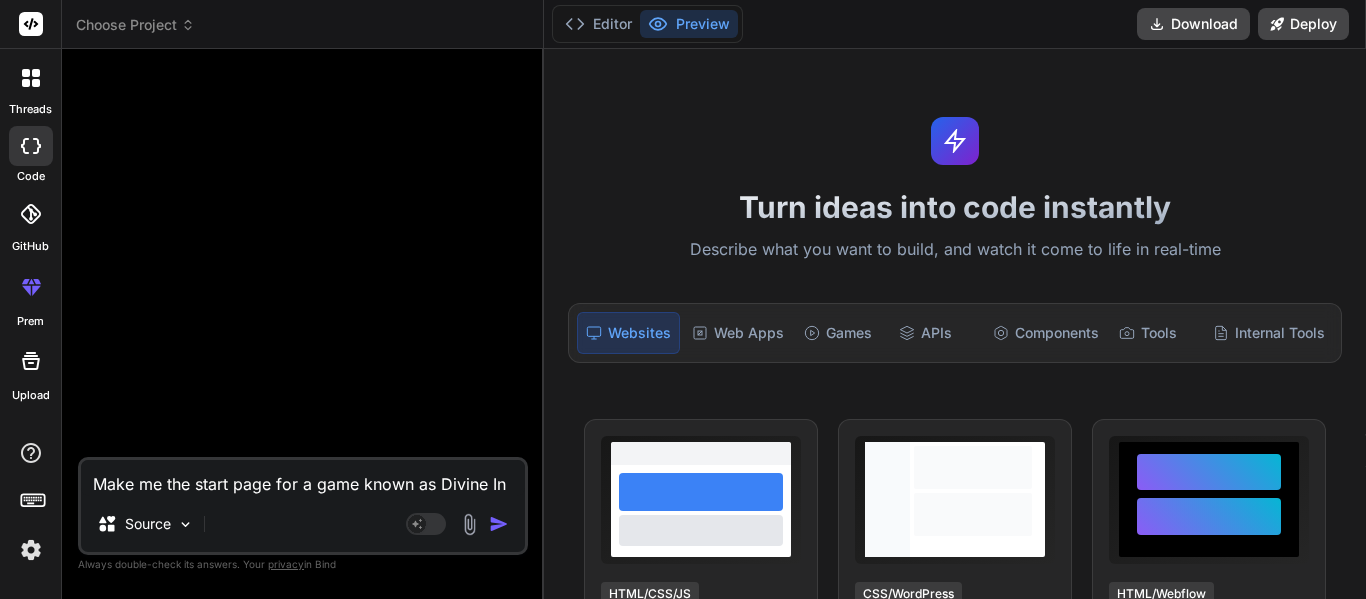 type on "Make me the start page for a game known as Divine Int" 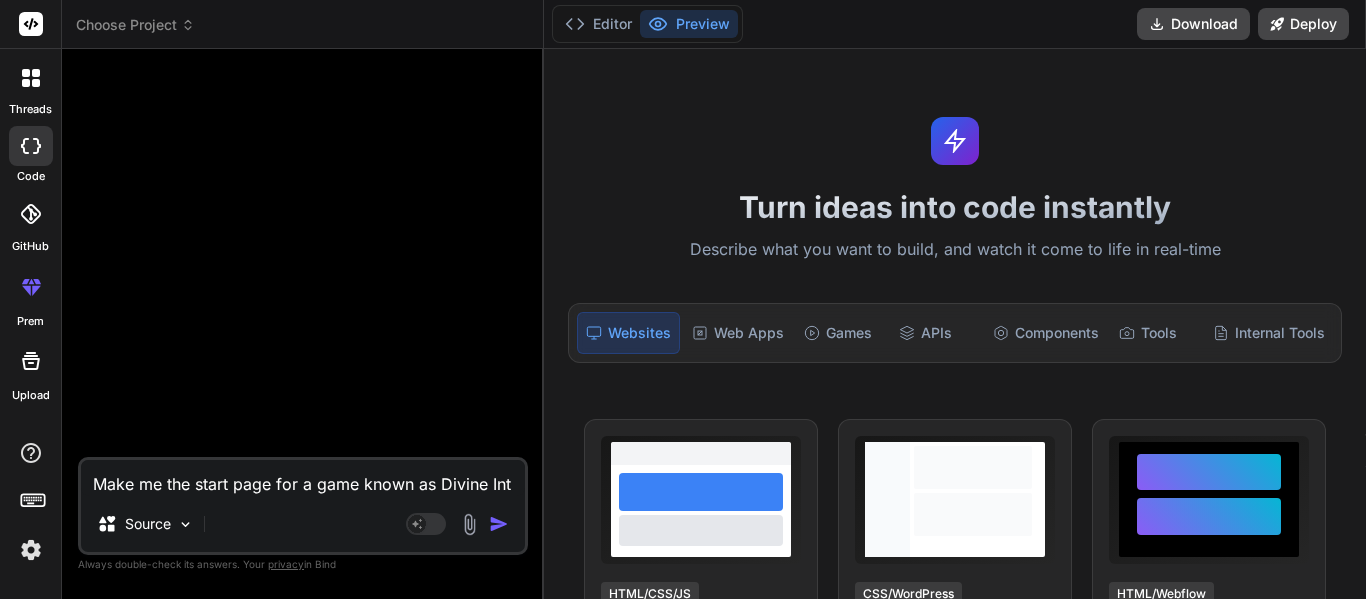 type on "x" 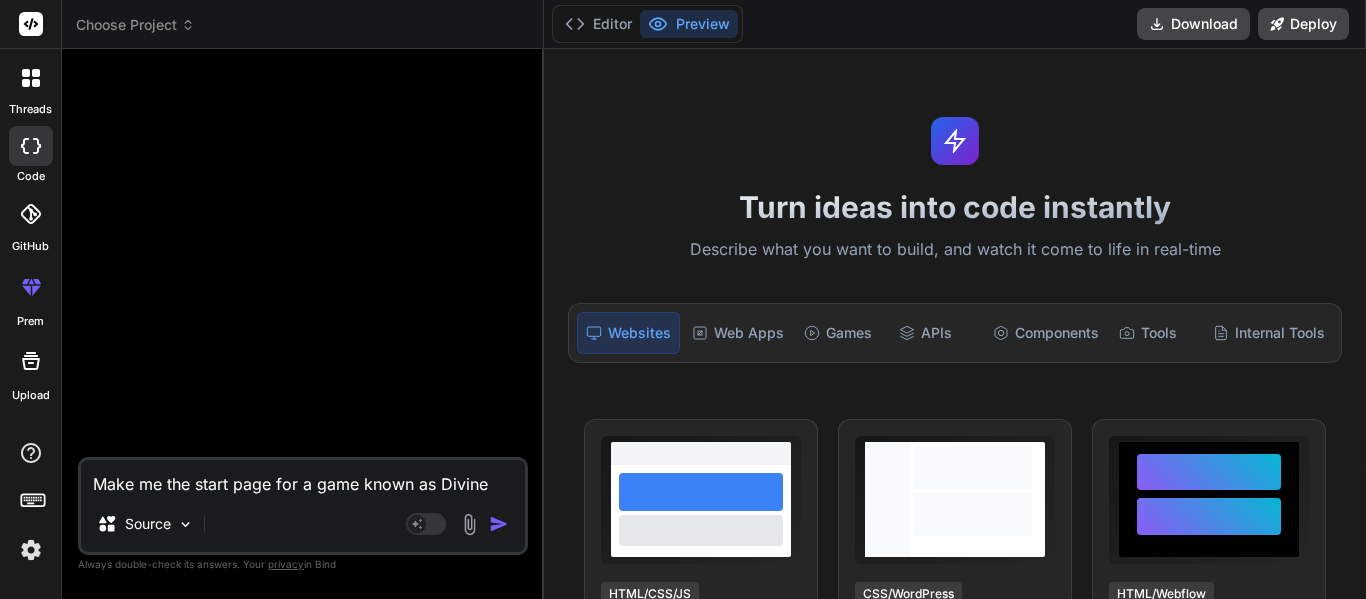 type on "Make me the start page for a game known as Divine Inter" 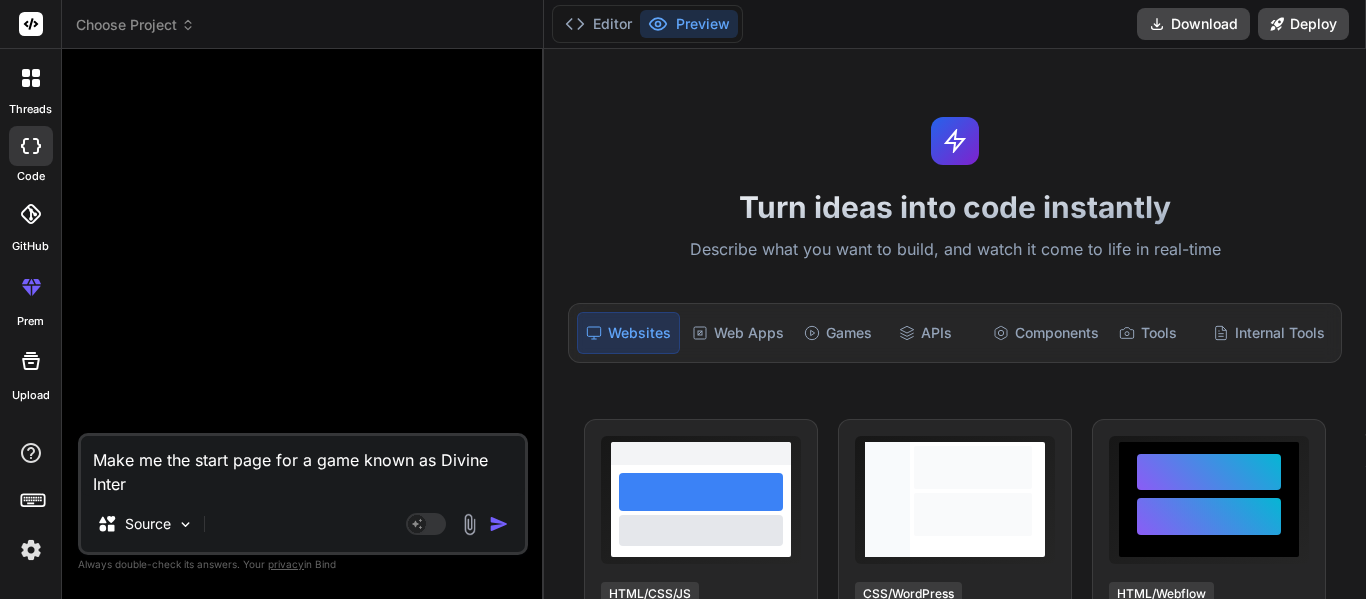 type on "Make me the start page for a game known as Divine Interv" 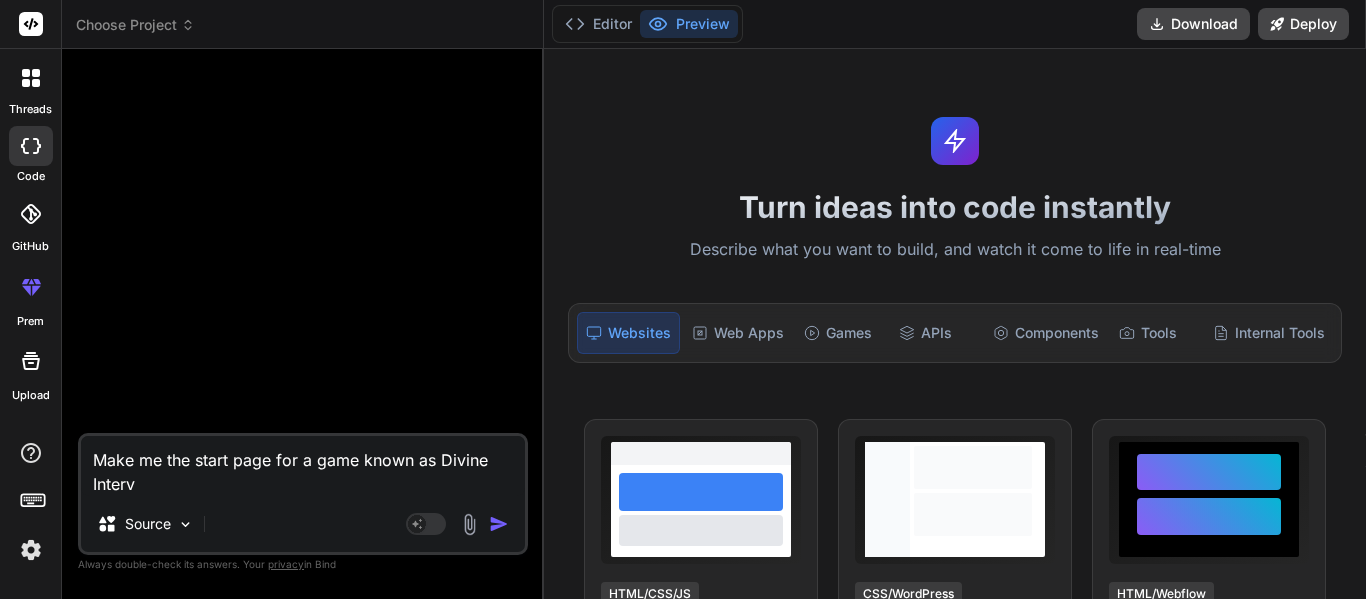 type on "Make me the start page for a game known as [PRODUCT]" 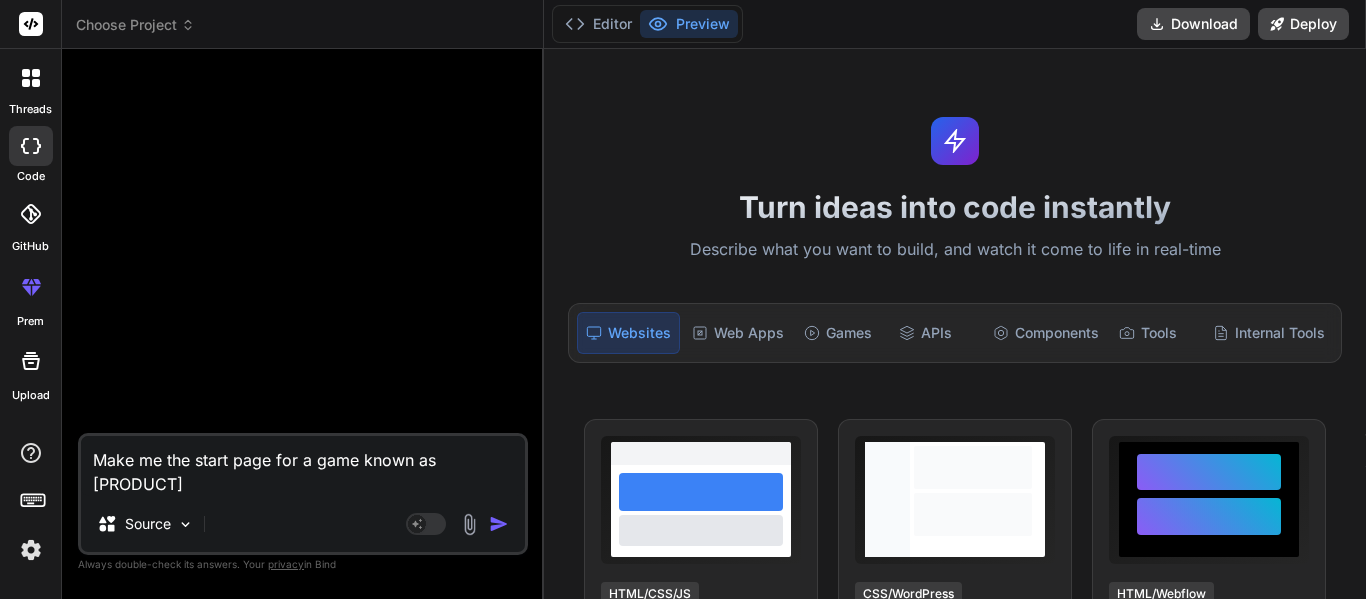 type on "Make me the start page for a game known as Divine Interven" 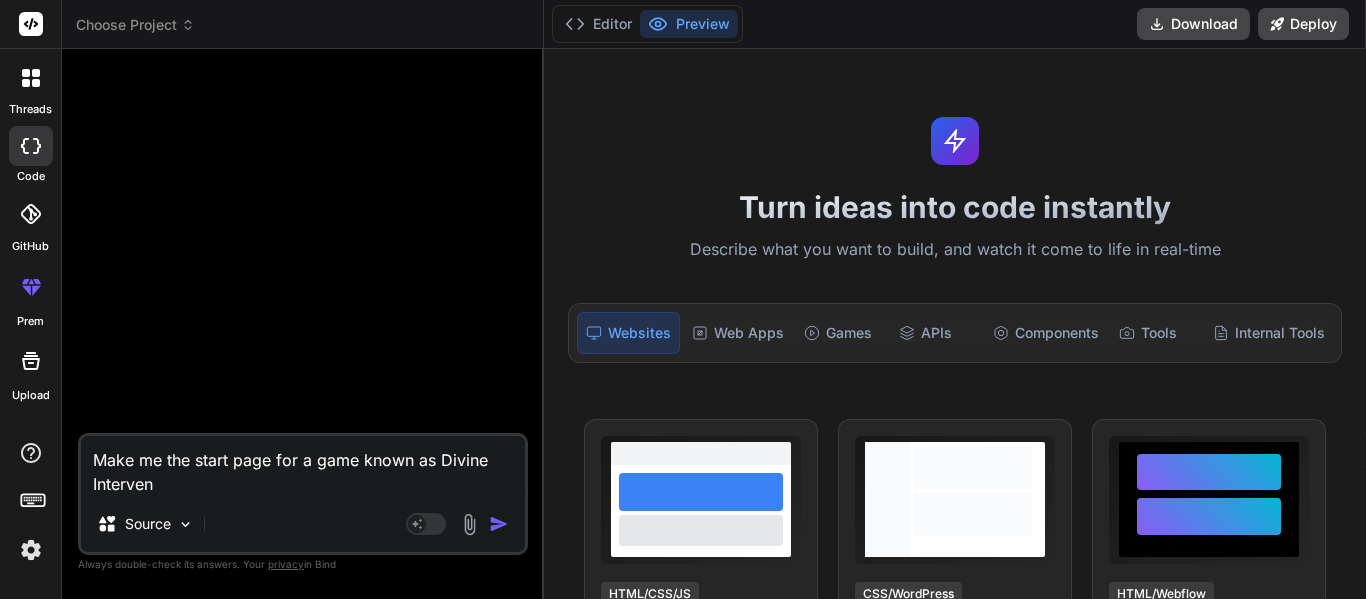 type on "Make me the start page for a game known as Divine Intervent" 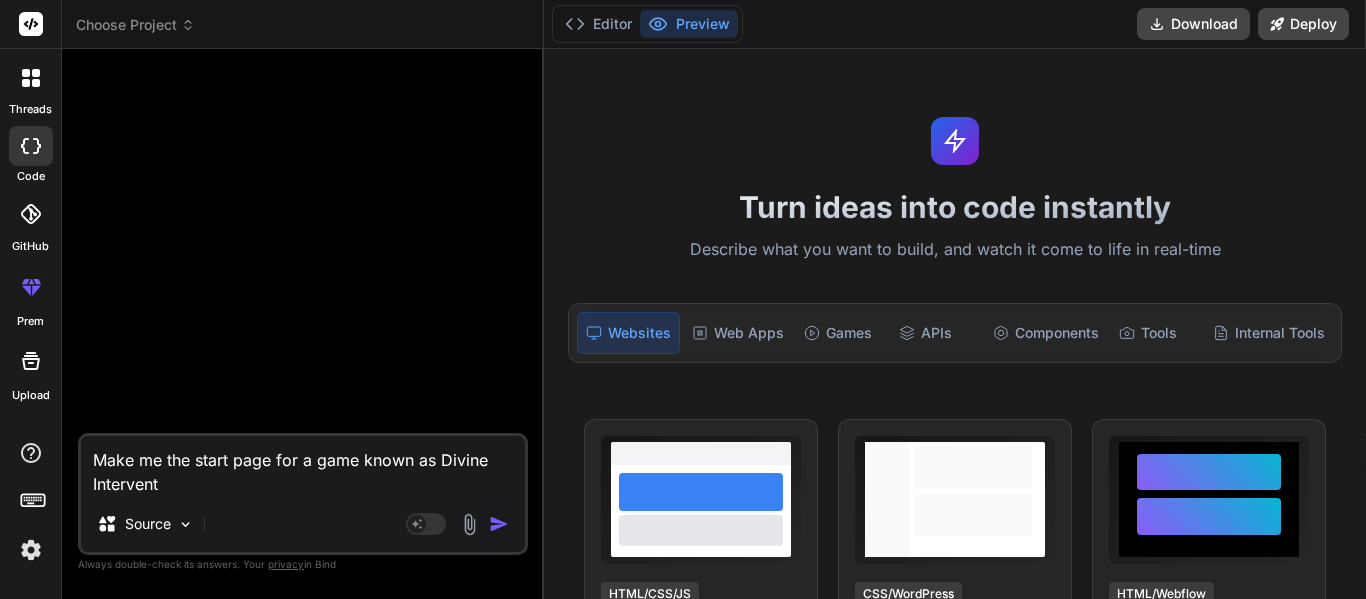 type on "x" 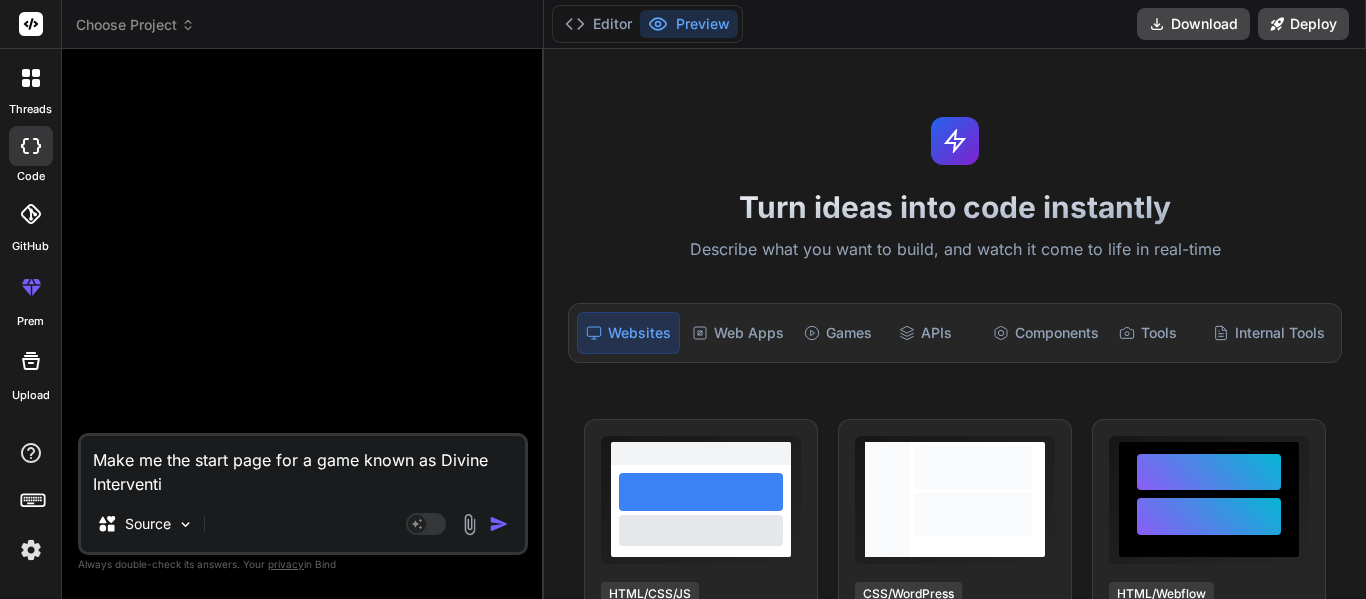 type on "Make me the start page for a game known as Divine Interventio" 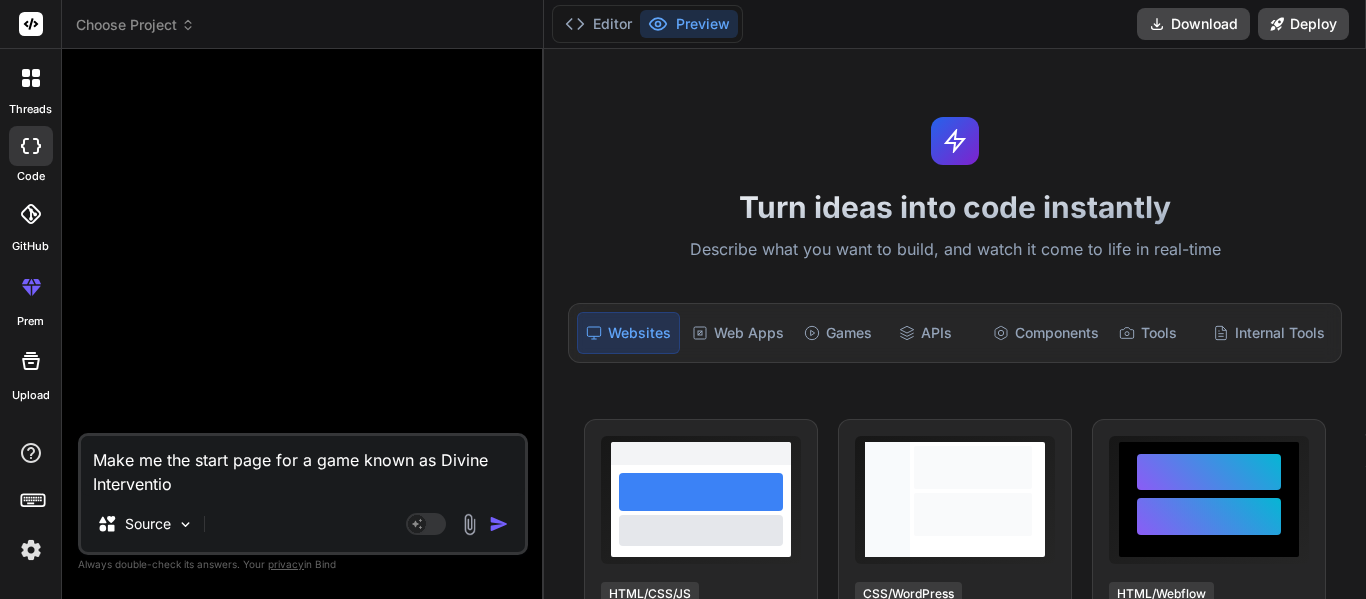 type on "Make me the start page for a game known as Divine Intervention" 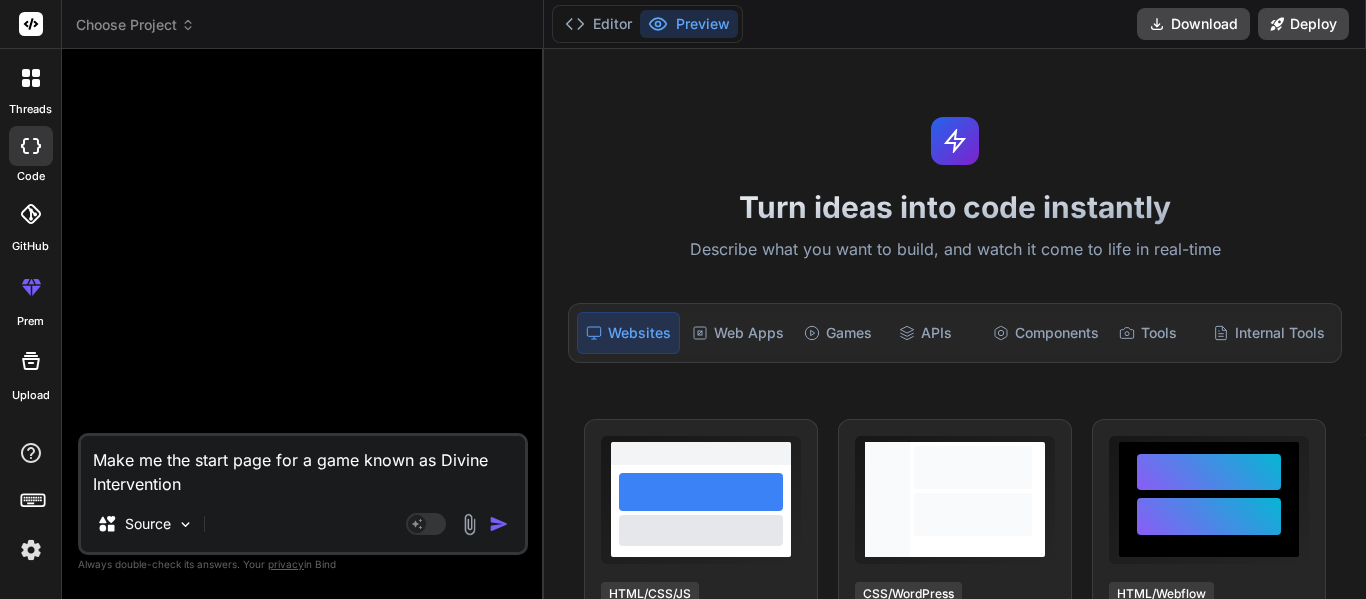 type on "x" 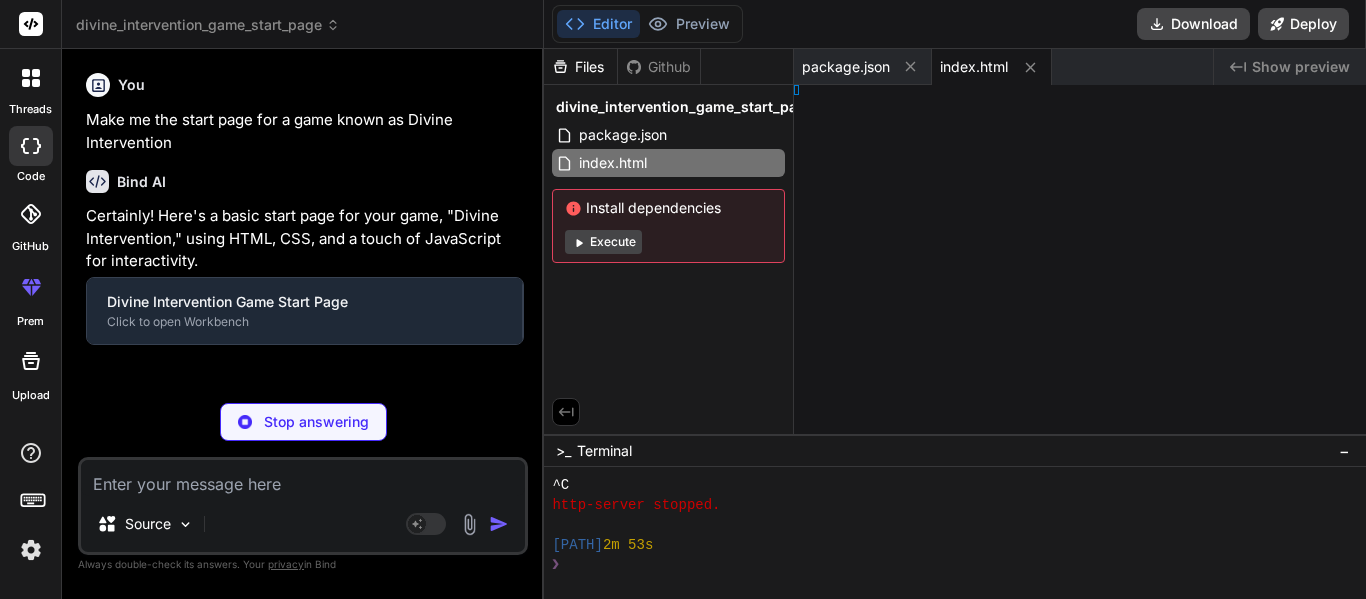 type on "x" 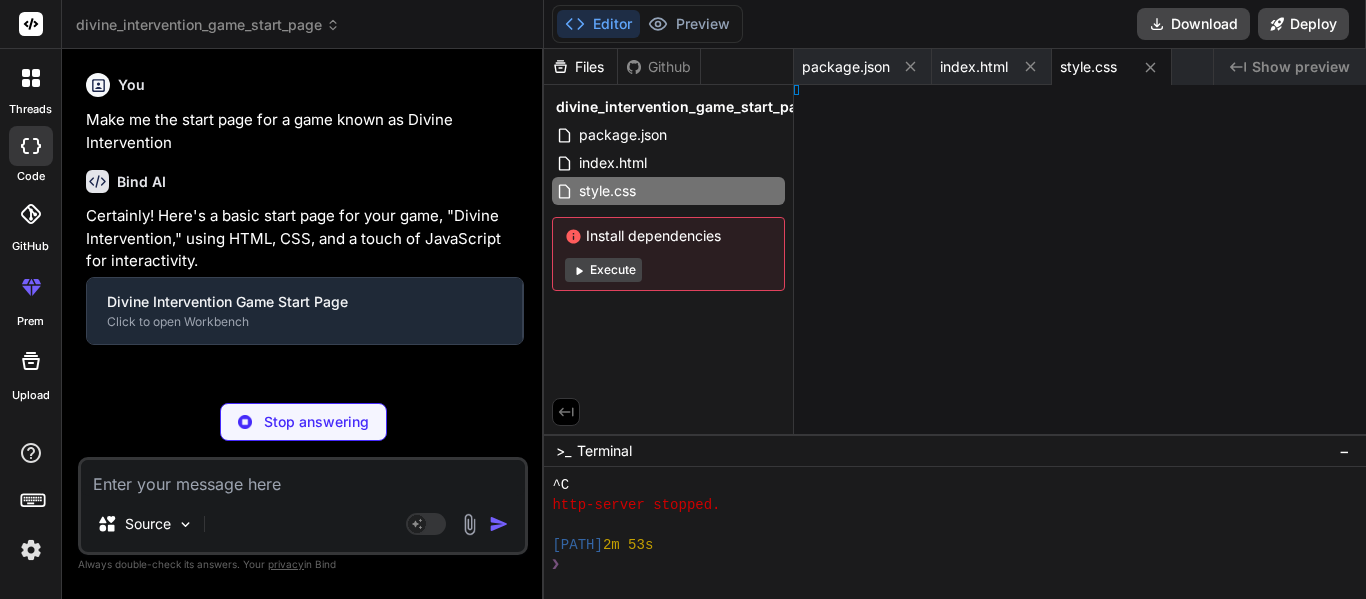 type on "x" 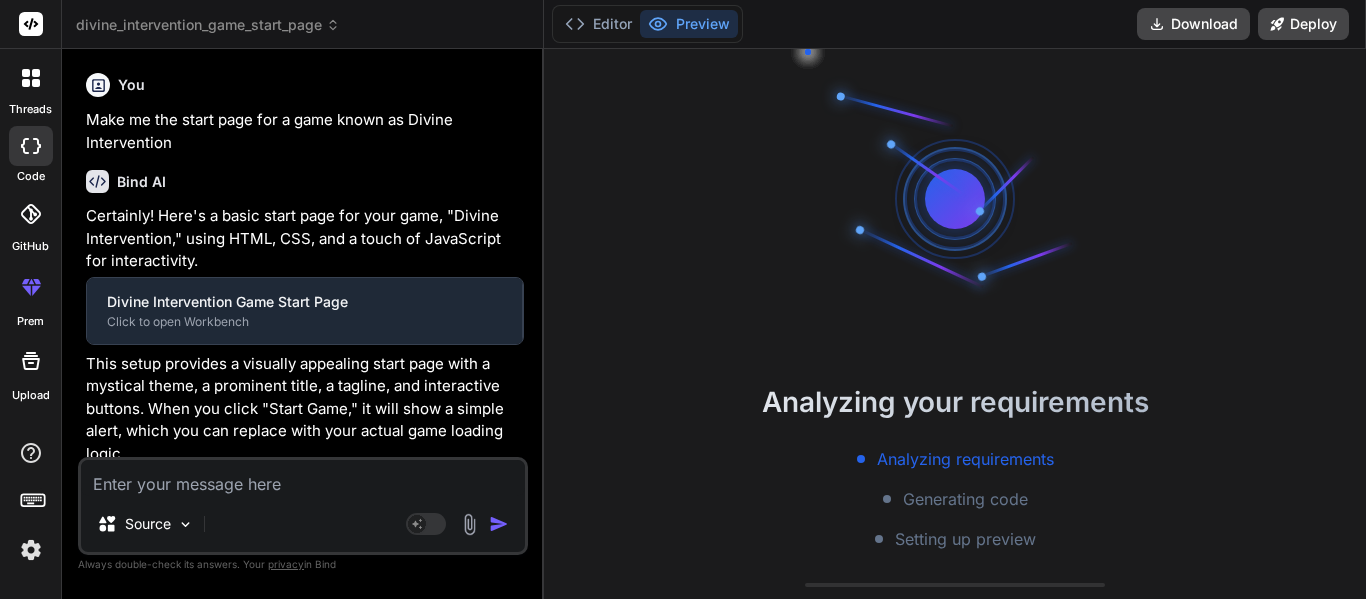 type on "x" 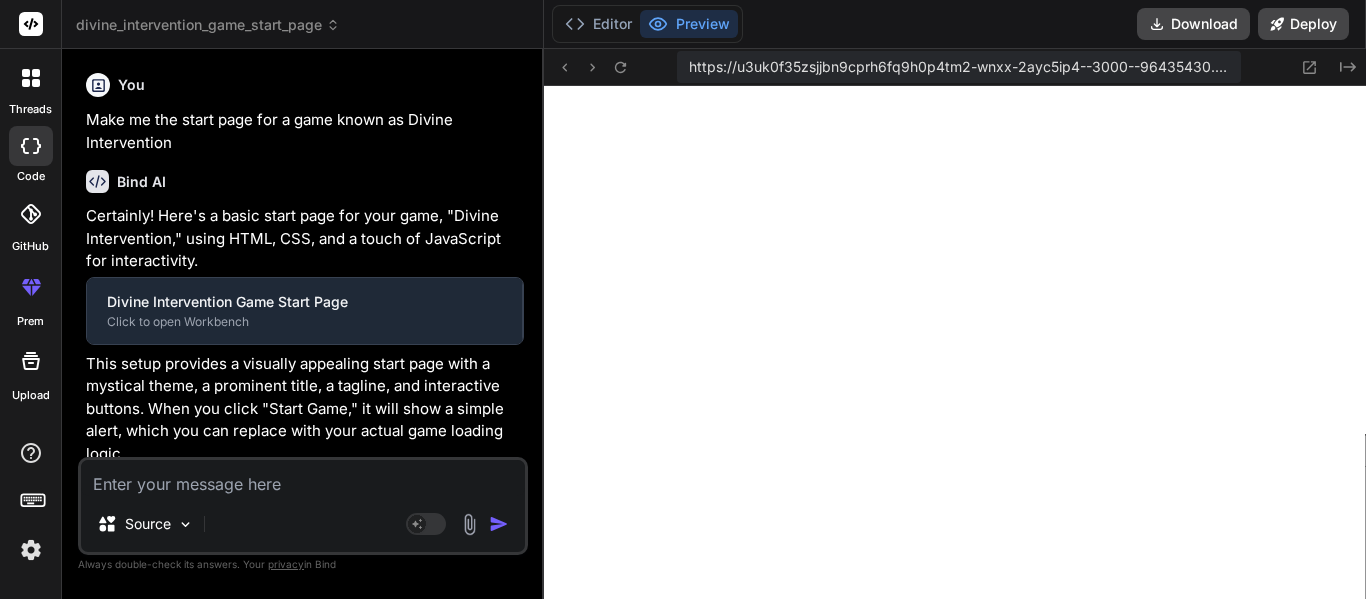 type on "});
}
});" 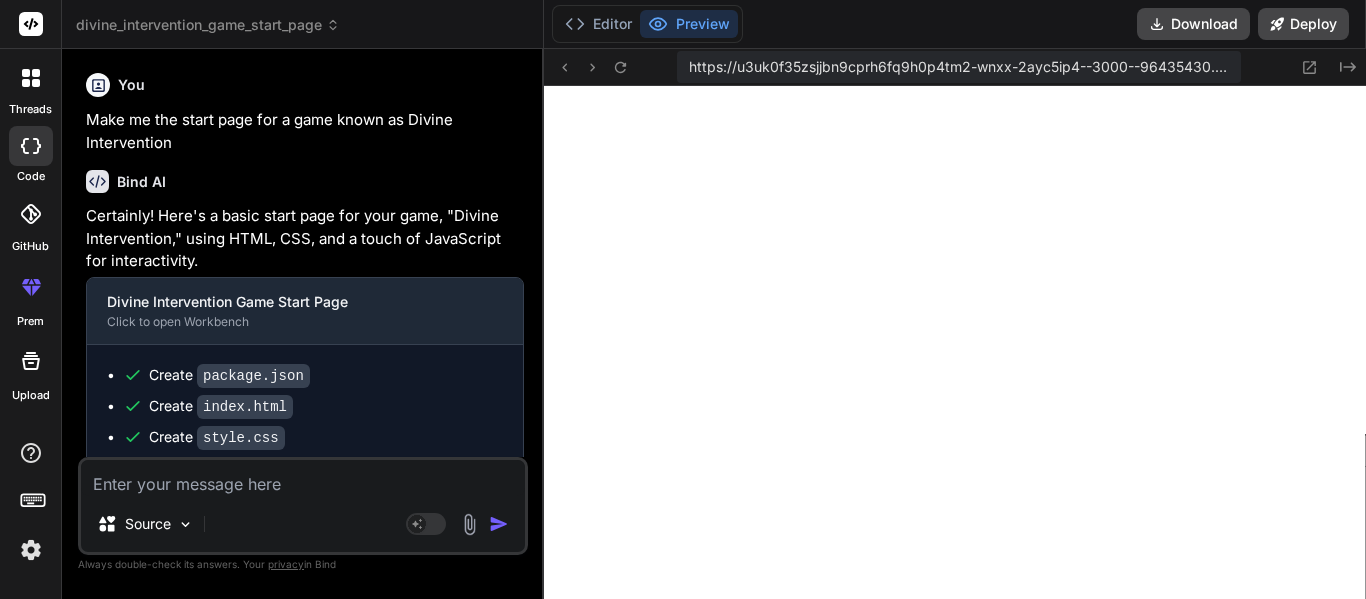 scroll, scrollTop: 315, scrollLeft: 0, axis: vertical 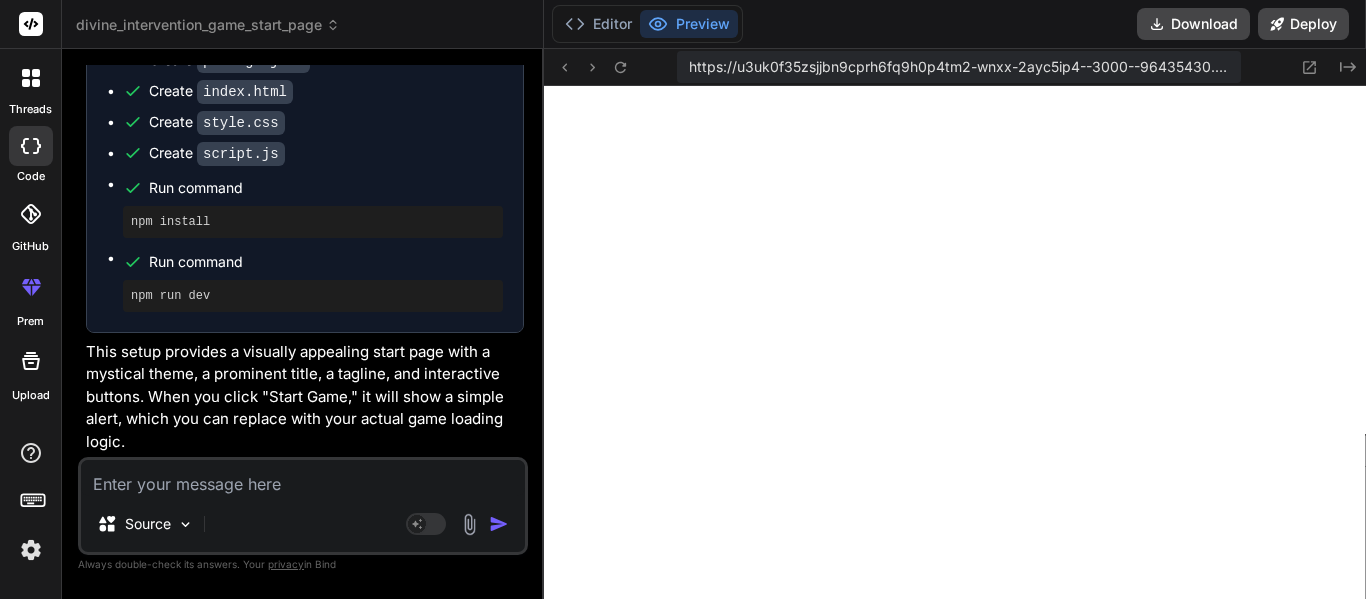 type on "I" 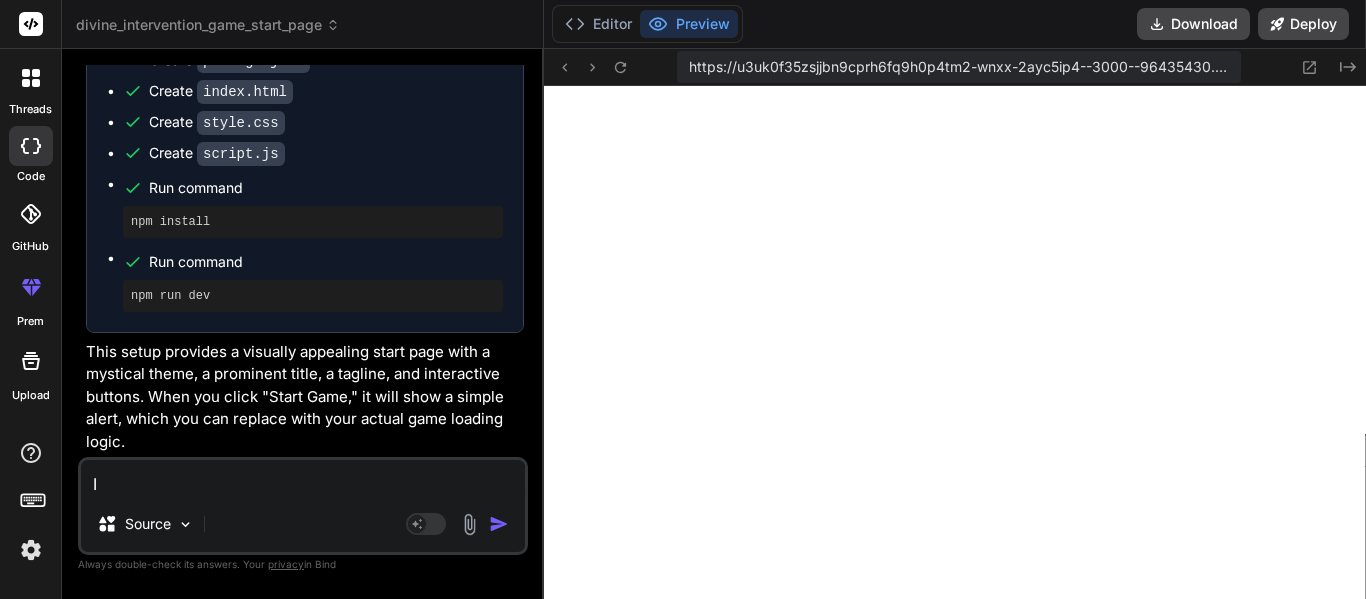 type on "x" 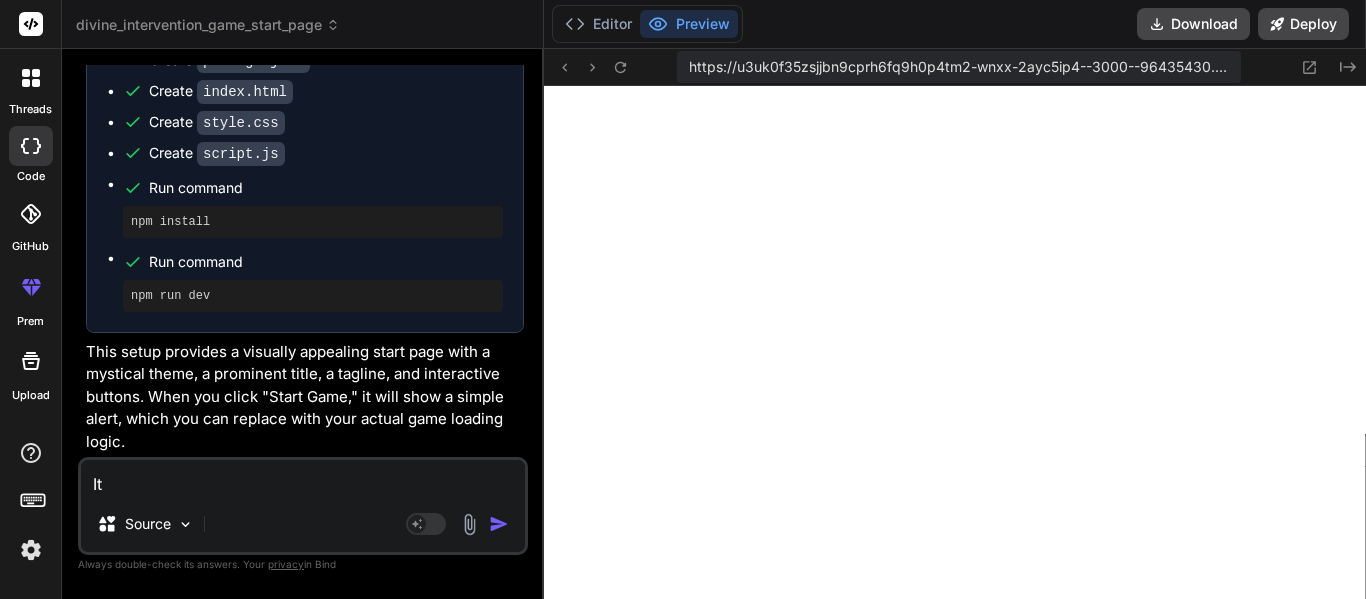 type on "It" 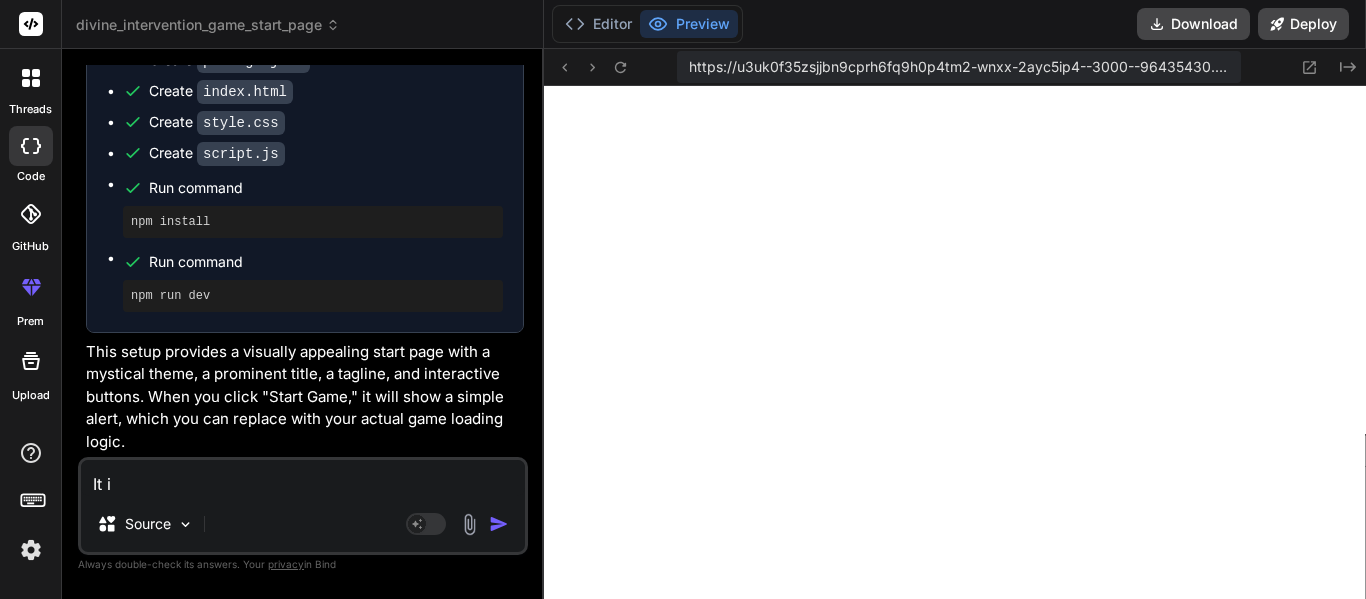 type on "It" 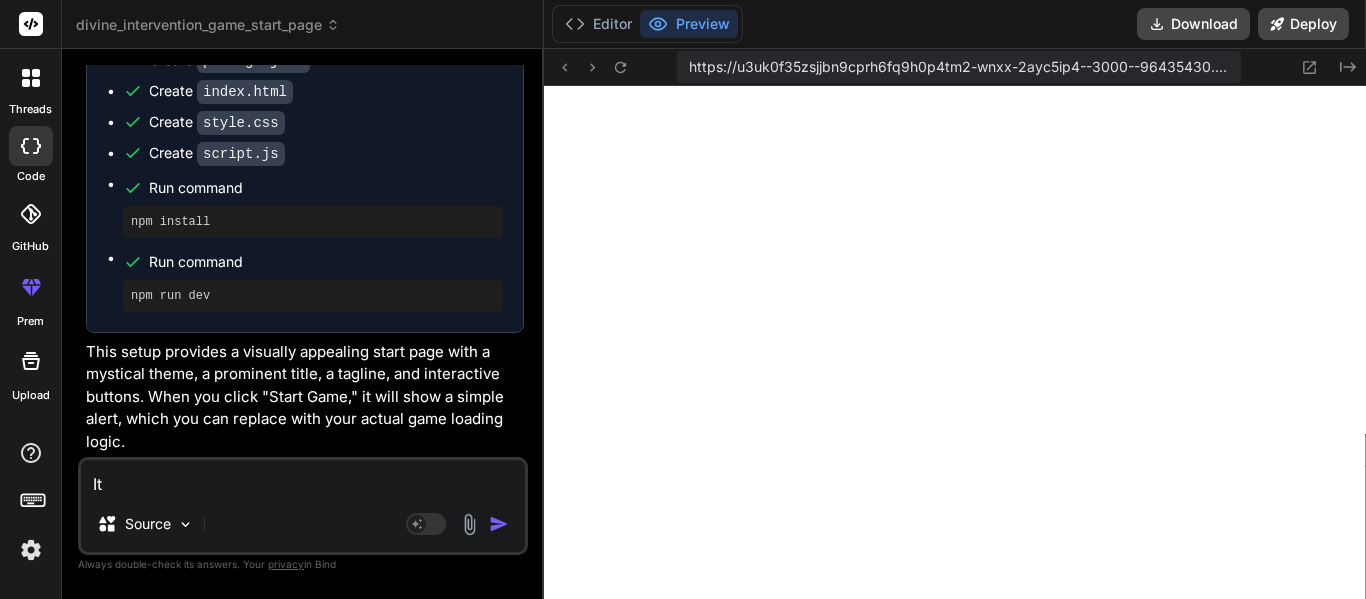 type on "It s" 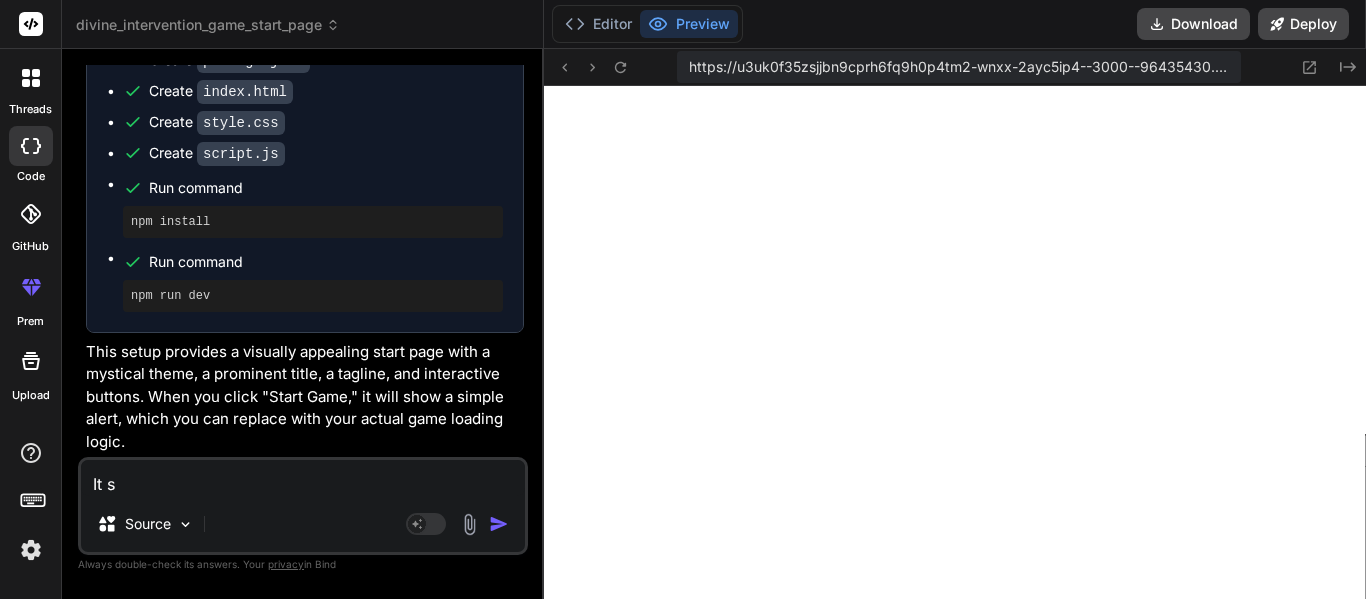 type on "It sh" 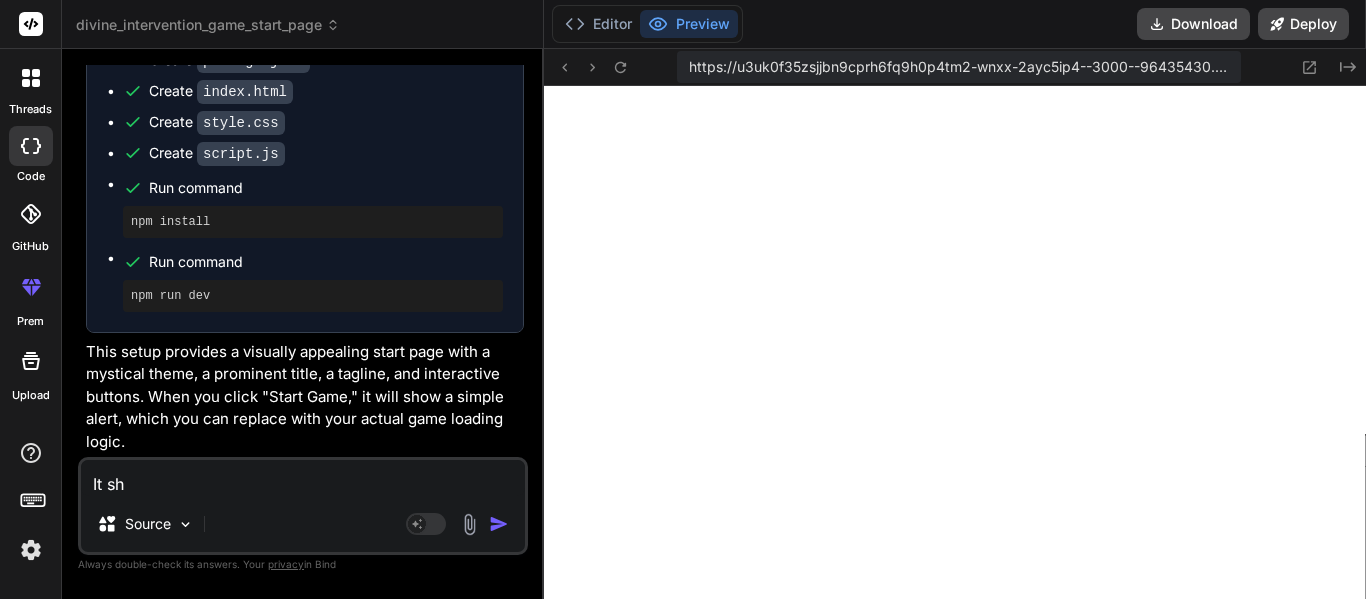 type on "M" 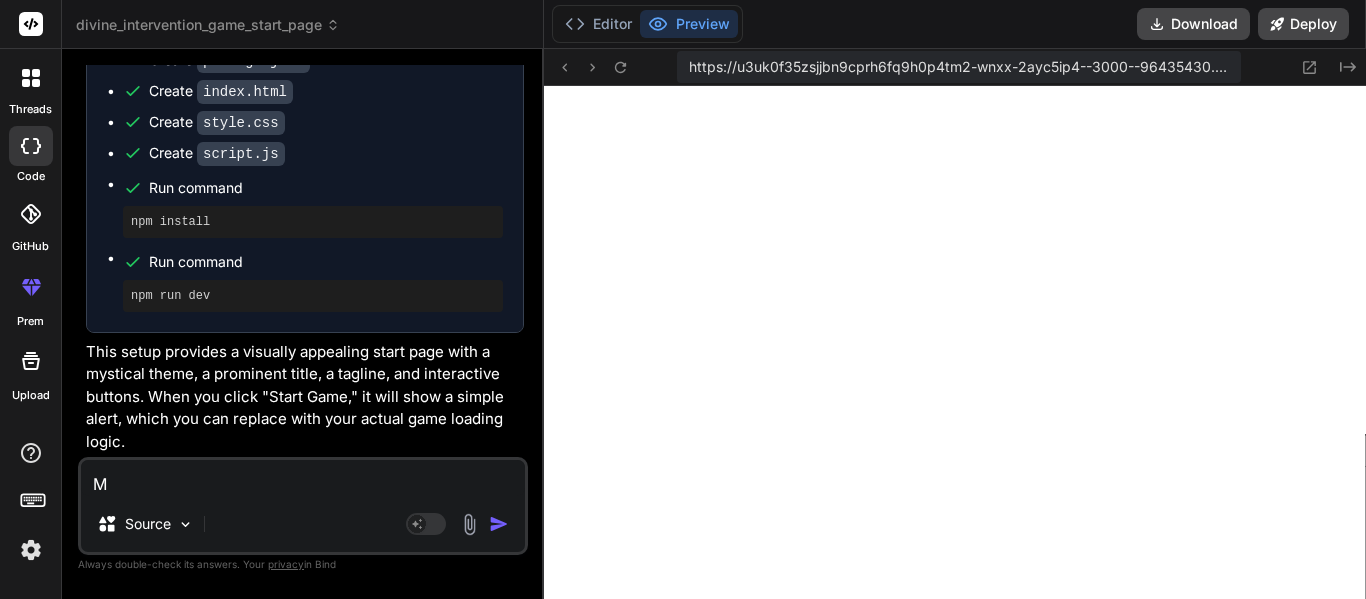 type on "Ma" 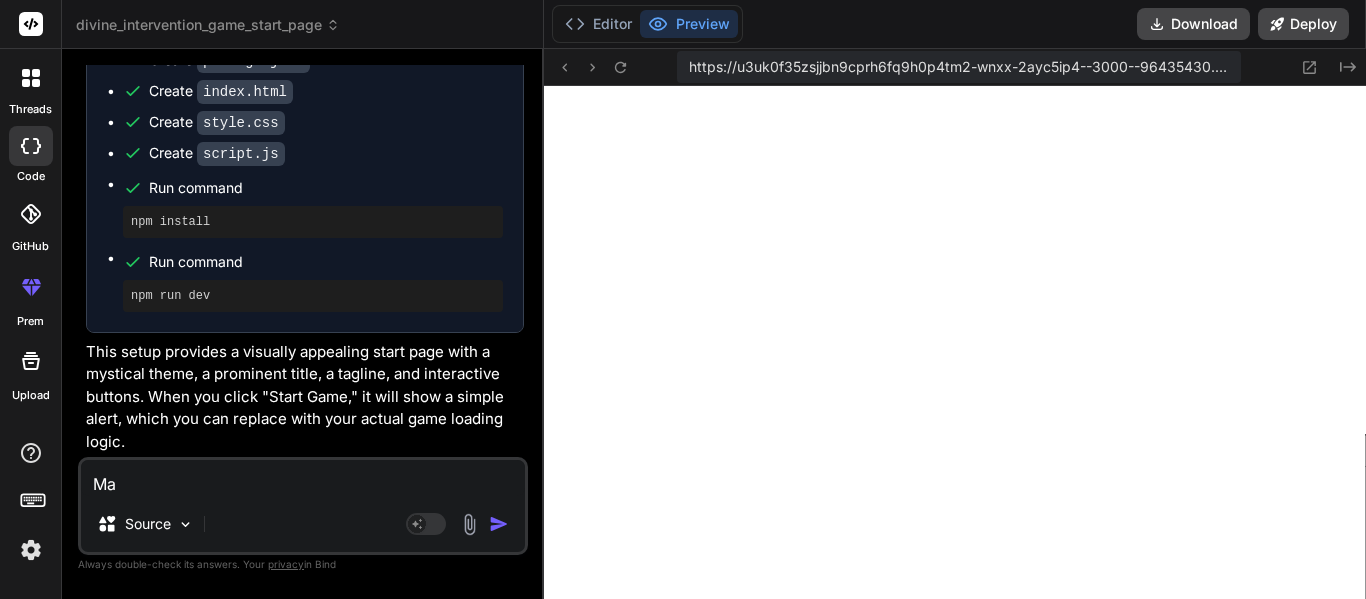 type on "Mak" 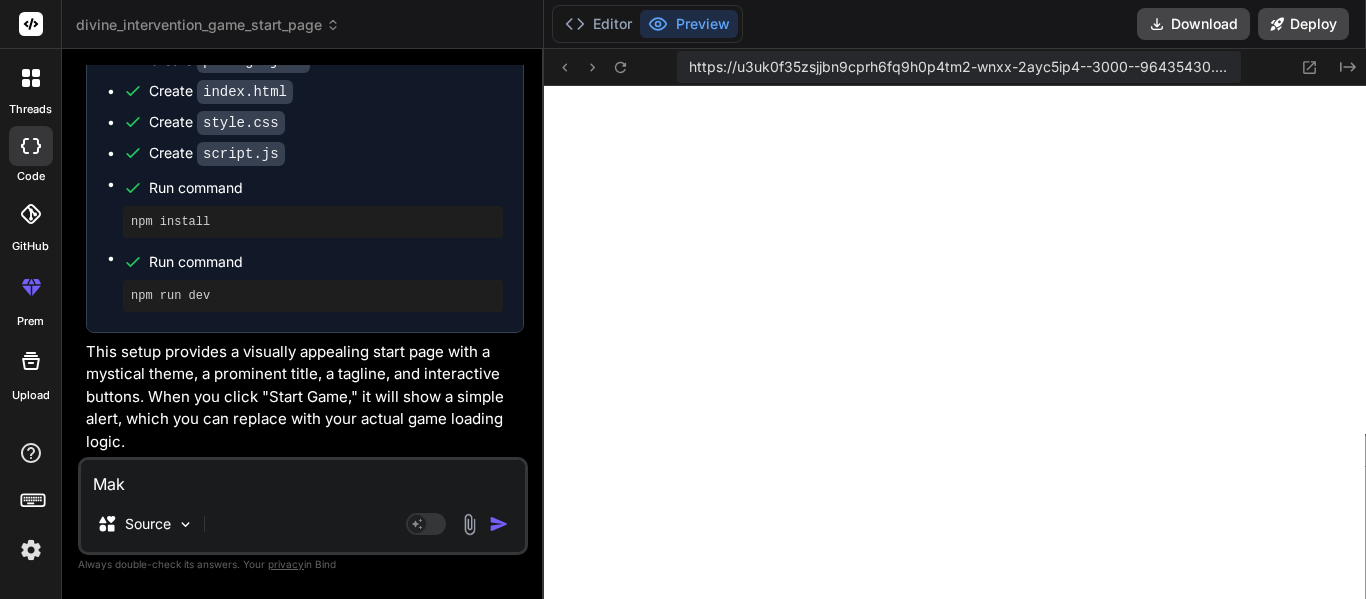 type on "Make" 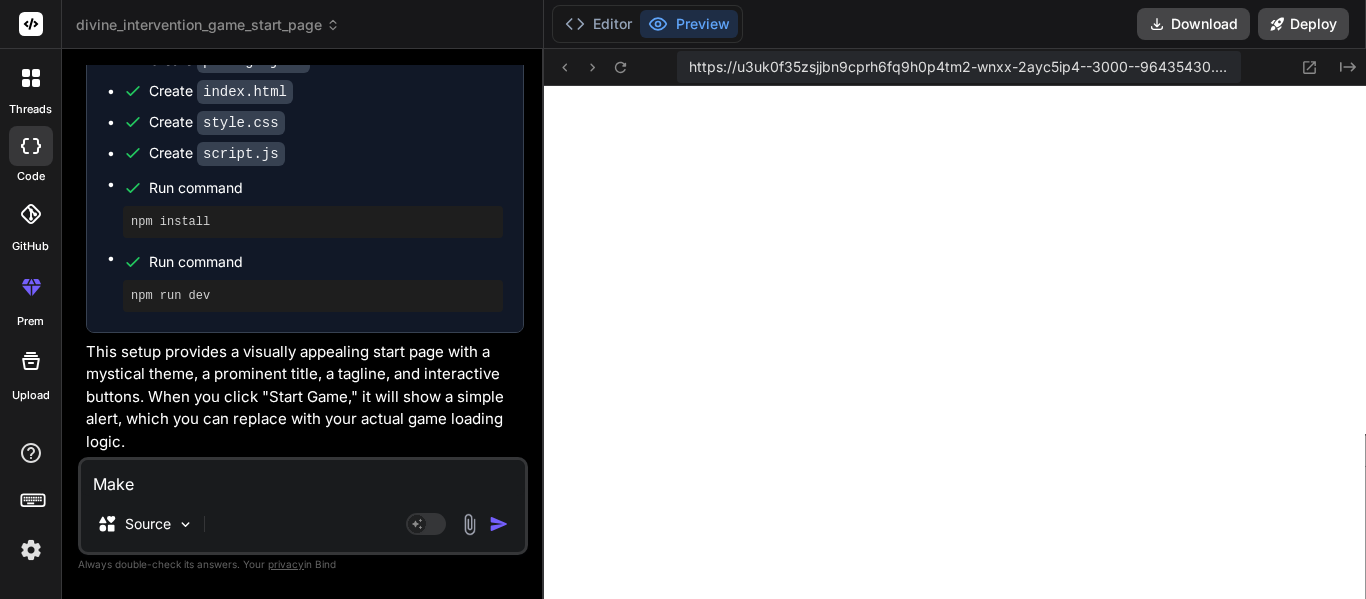 type on "Make" 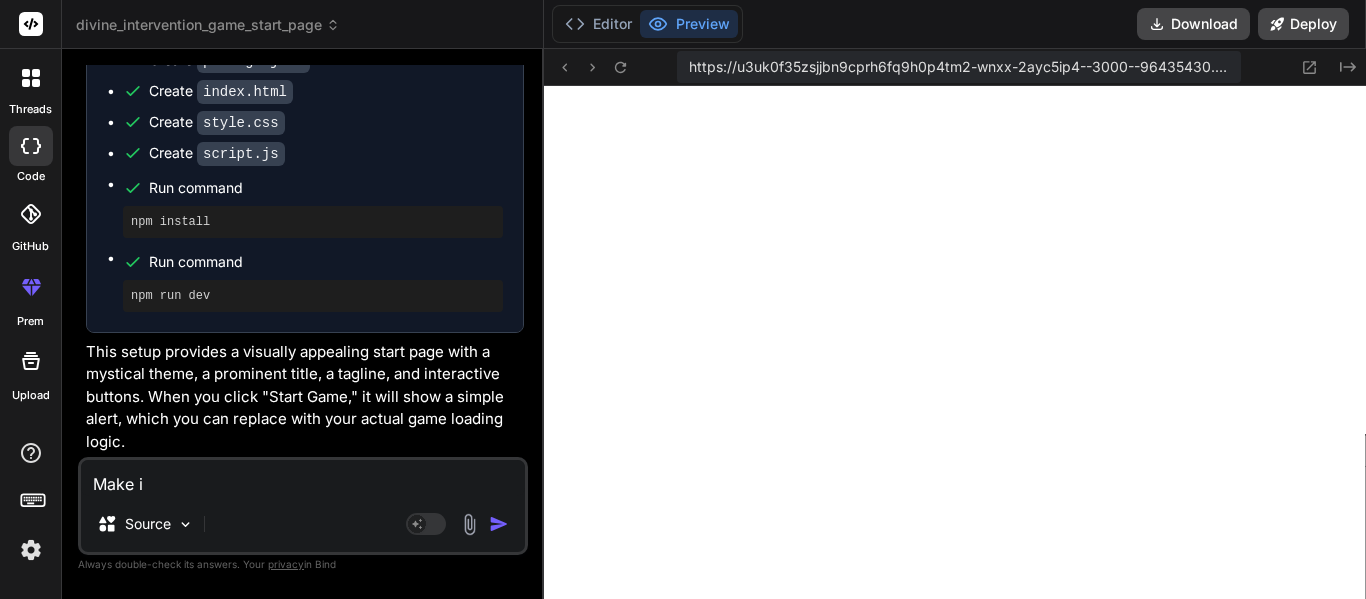 type on "x" 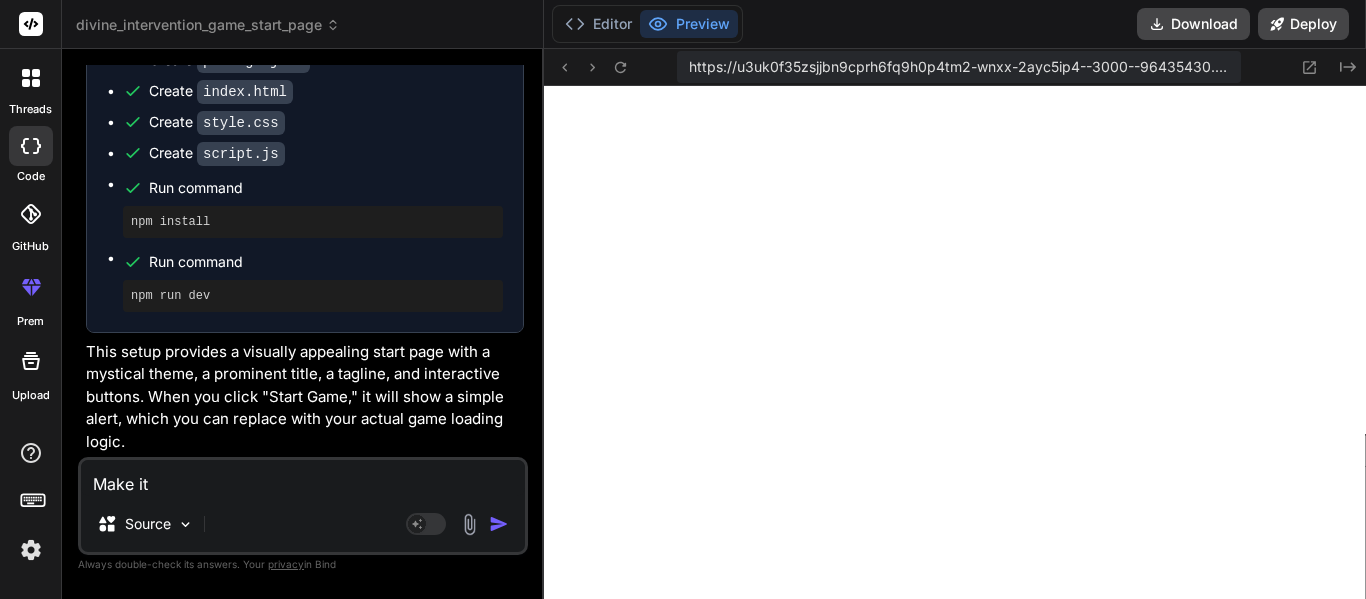 type on "Make it" 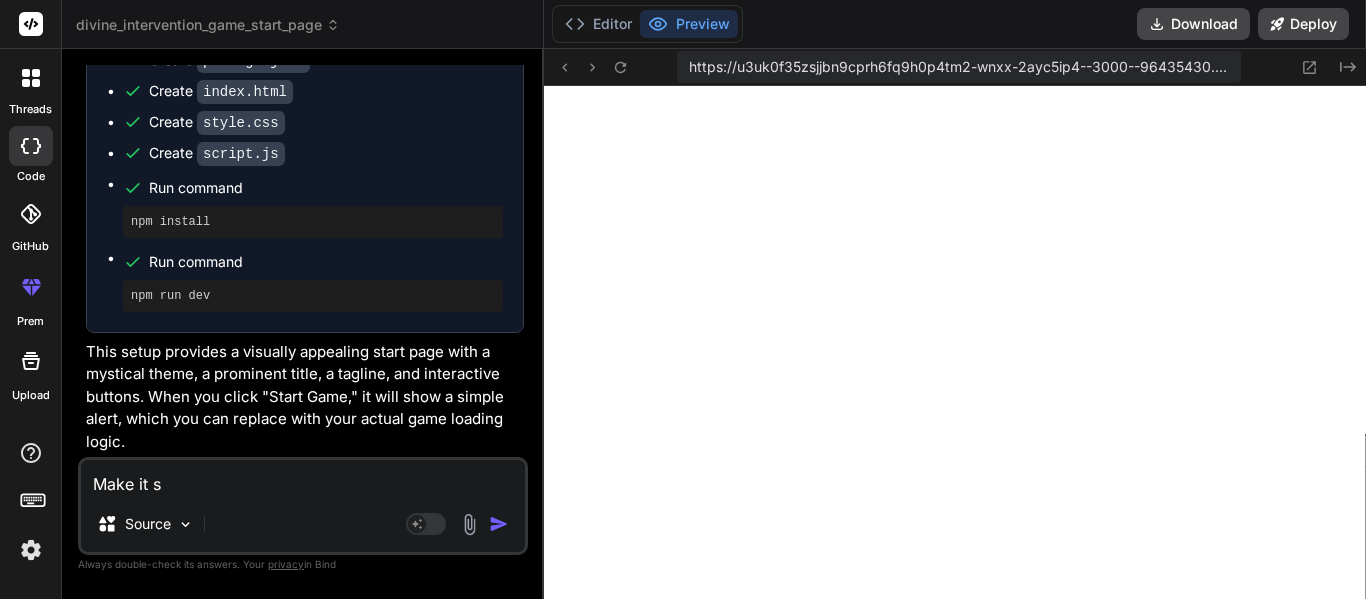 type on "Make it so" 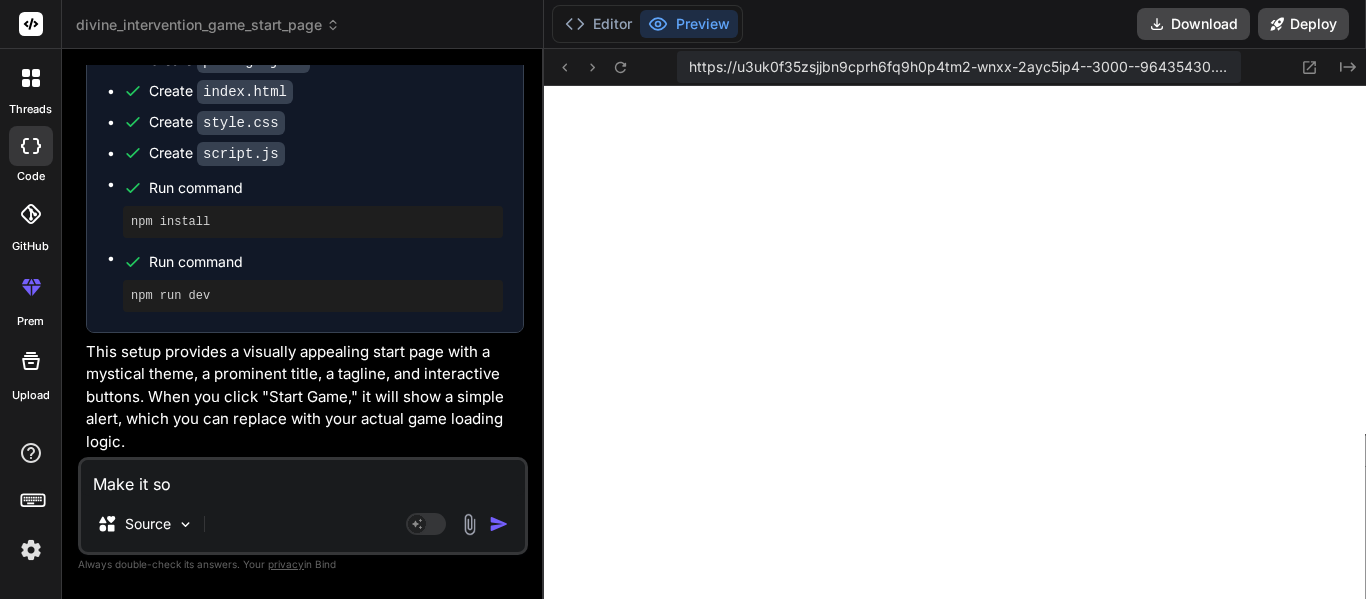 type on "Make it so" 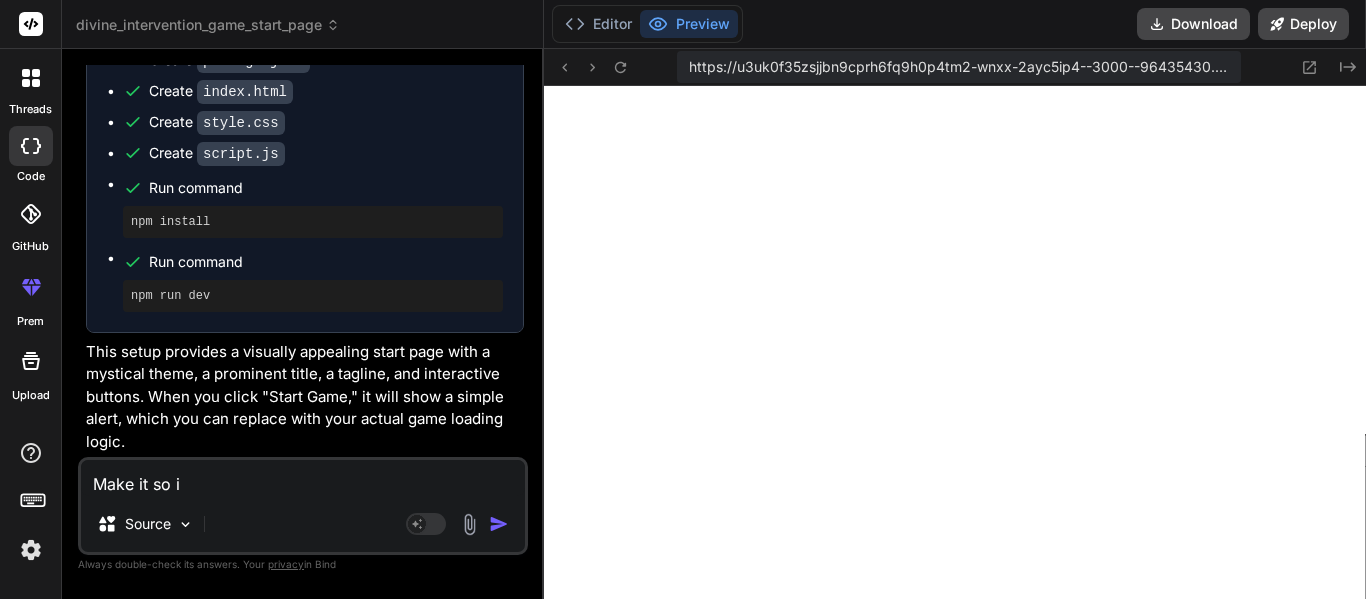 type on "Make it so it" 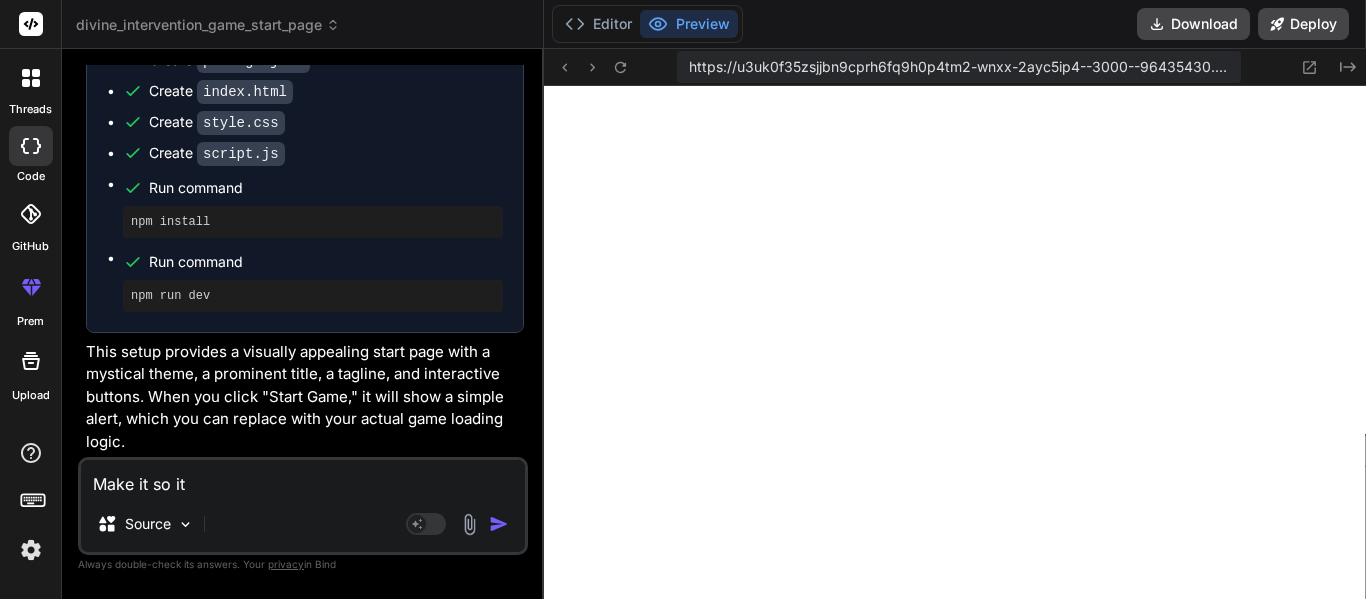 type on "Make it so it" 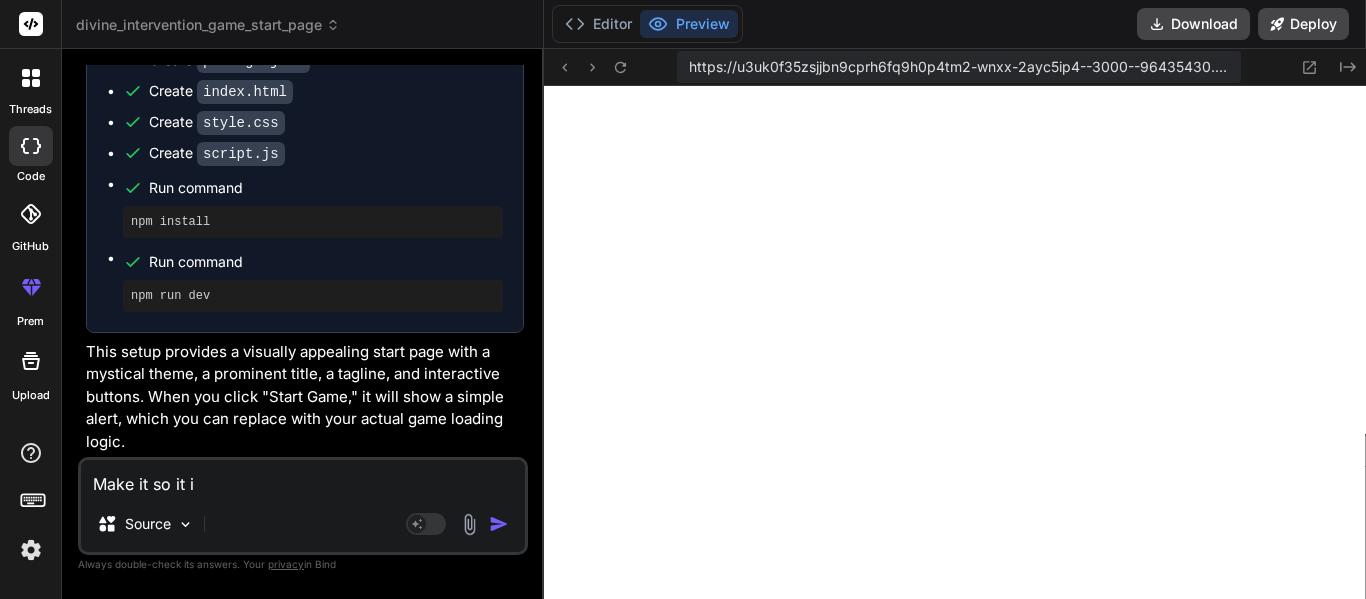 type on "Make it so it is" 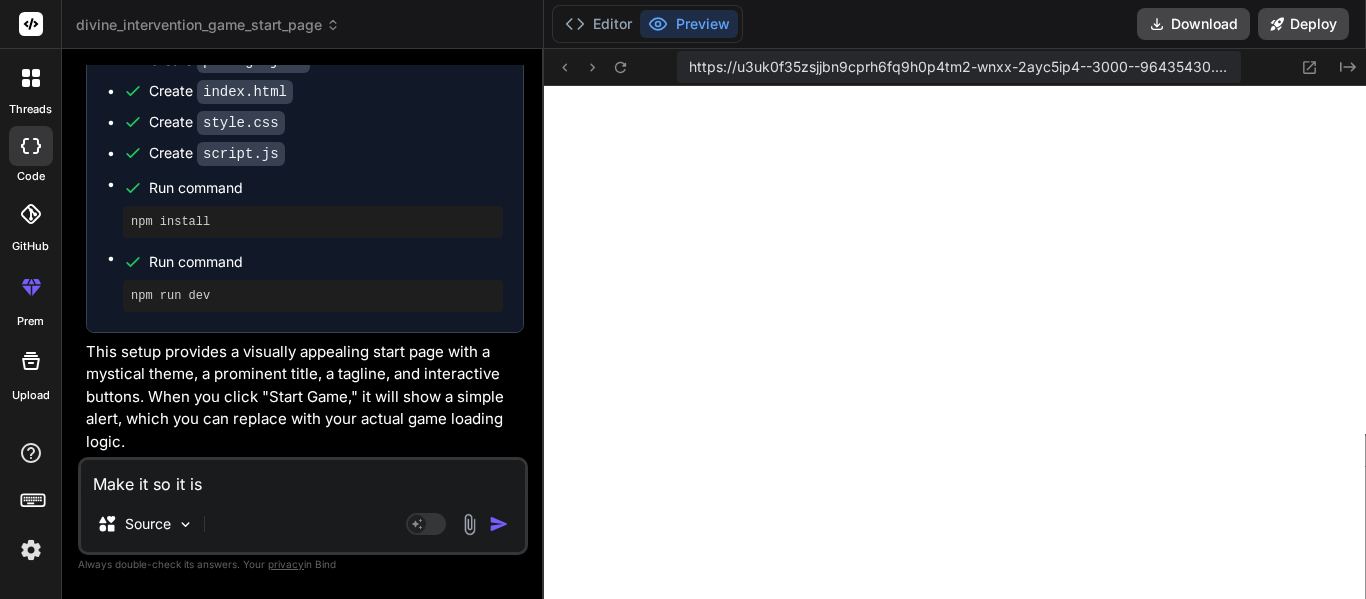 type on "Make it so it is" 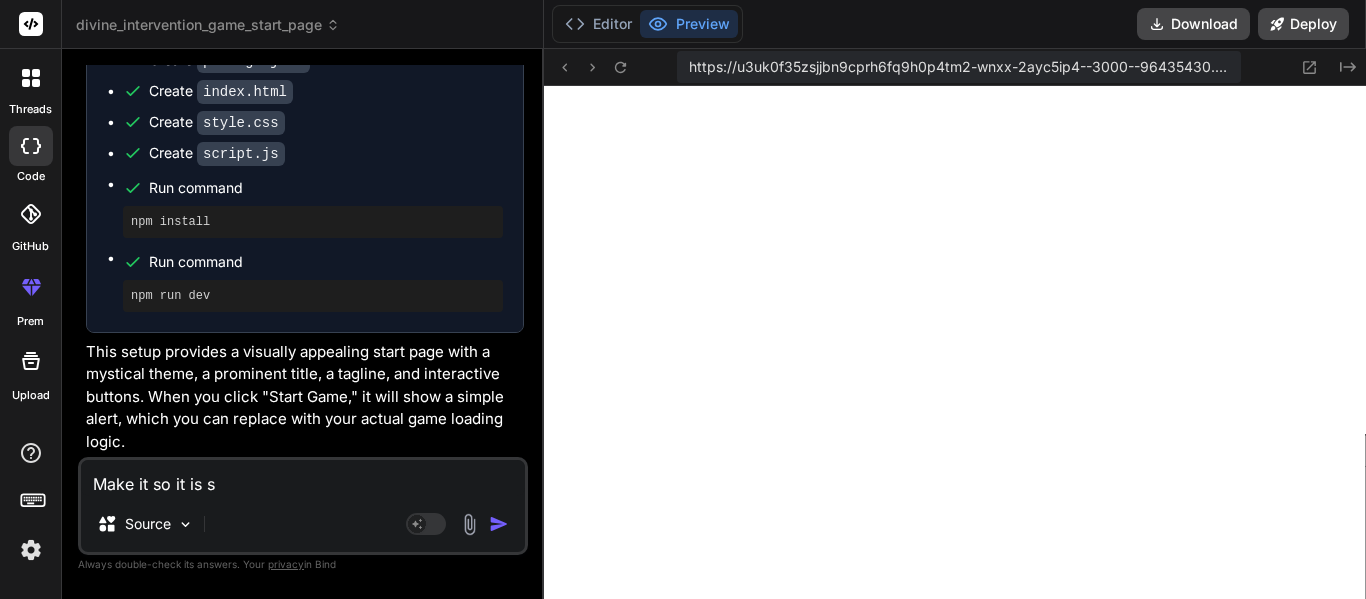 type on "Make it so it is se" 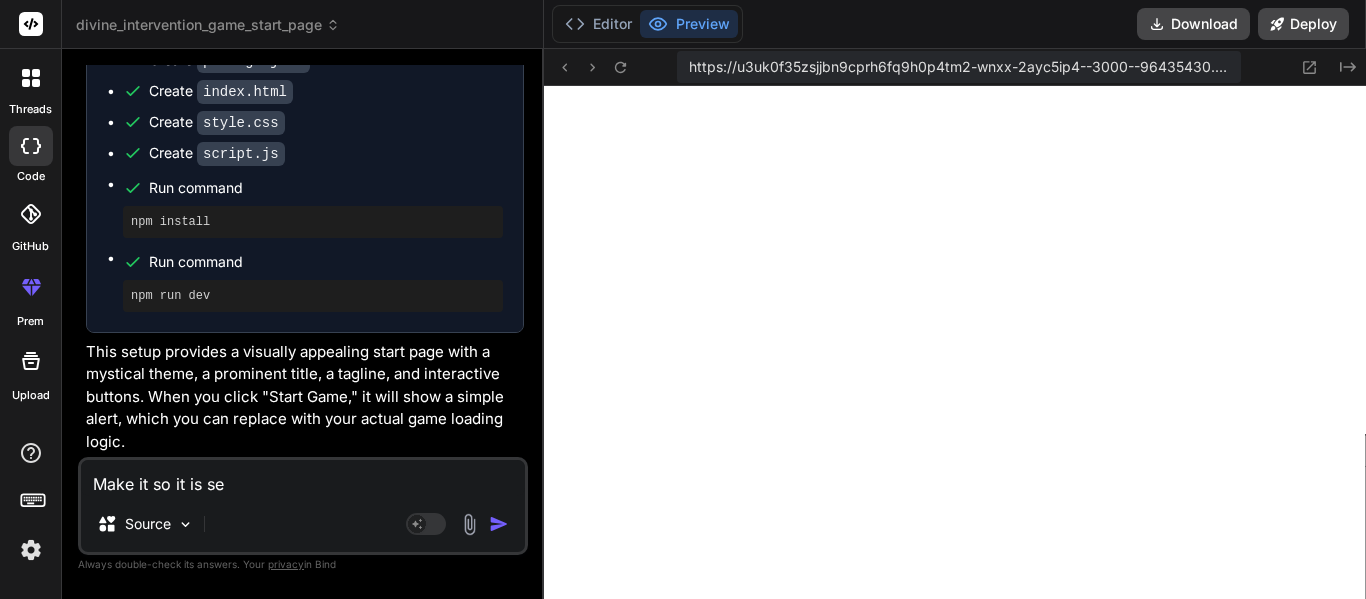 type on "Make it so it is set" 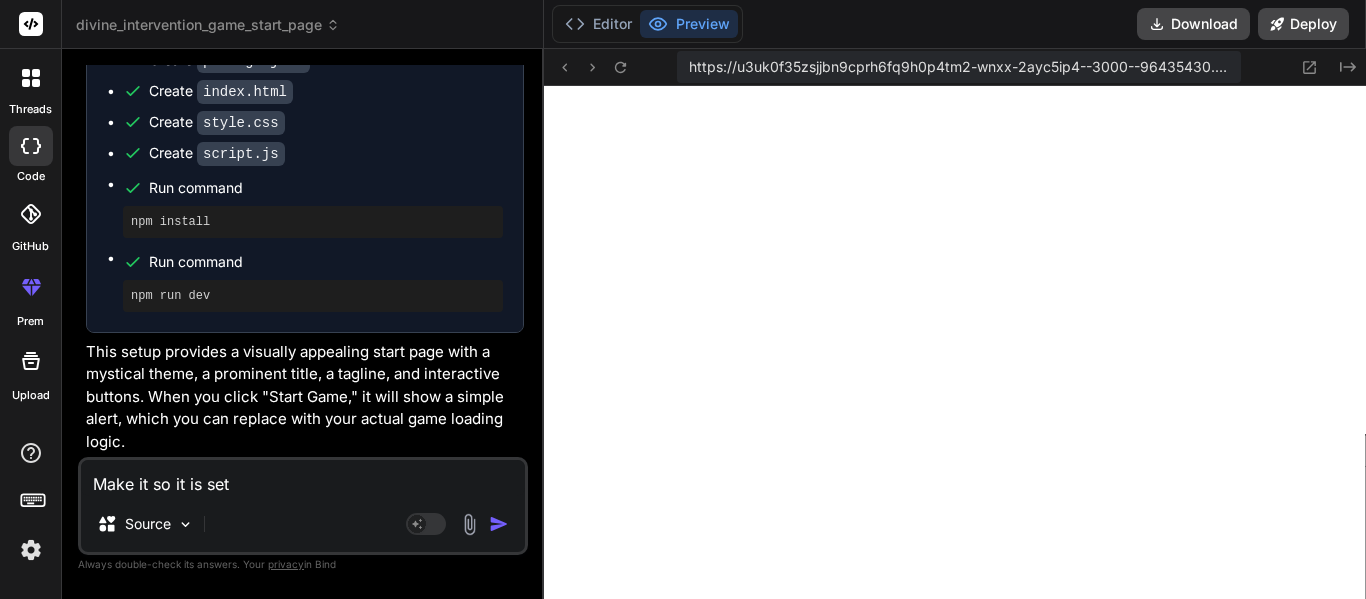 type on "Make it so it is set" 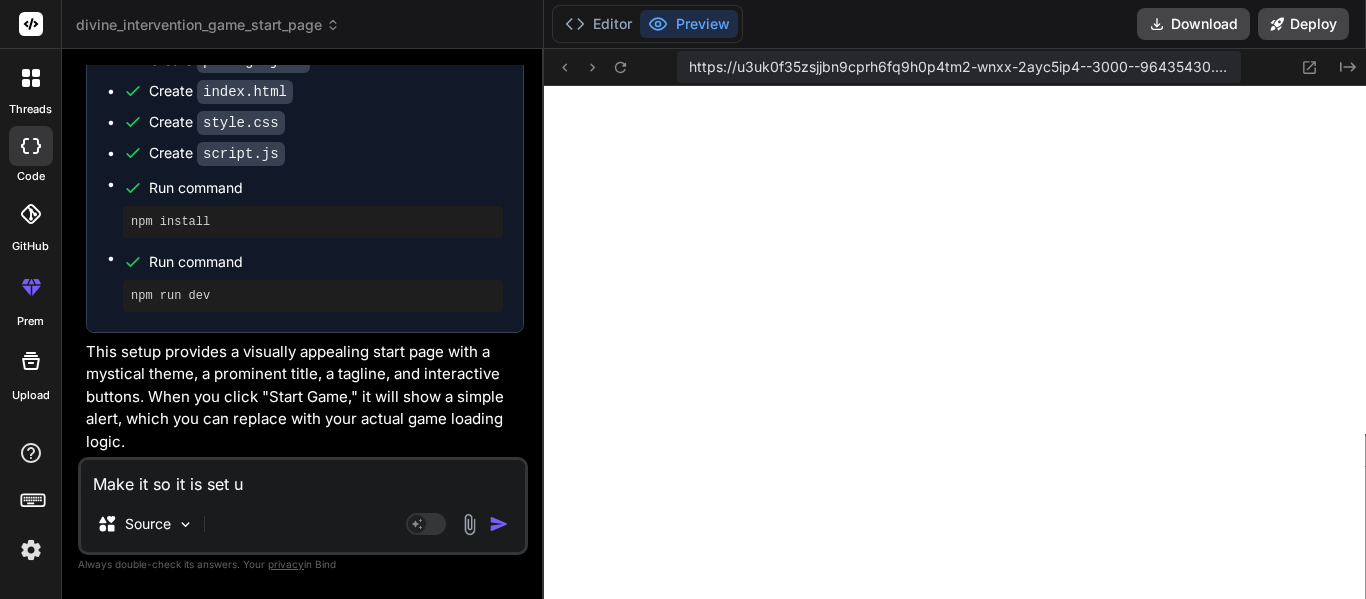 type on "Make it so it is set up" 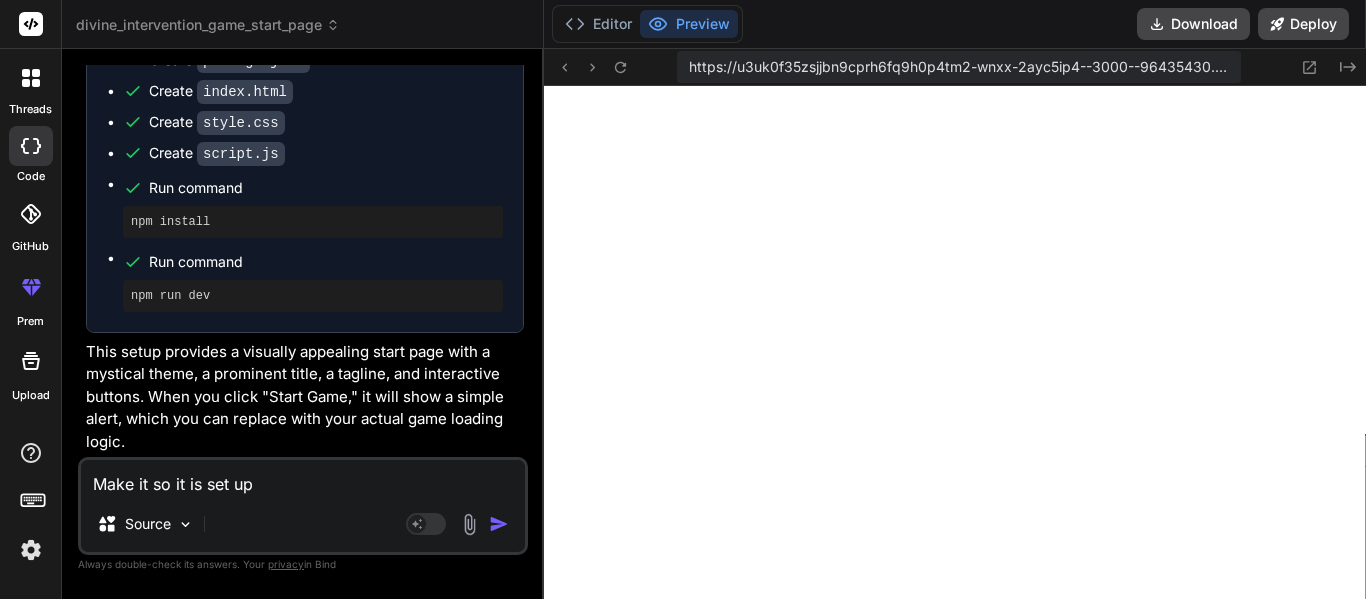 type on "Make it so it is set up" 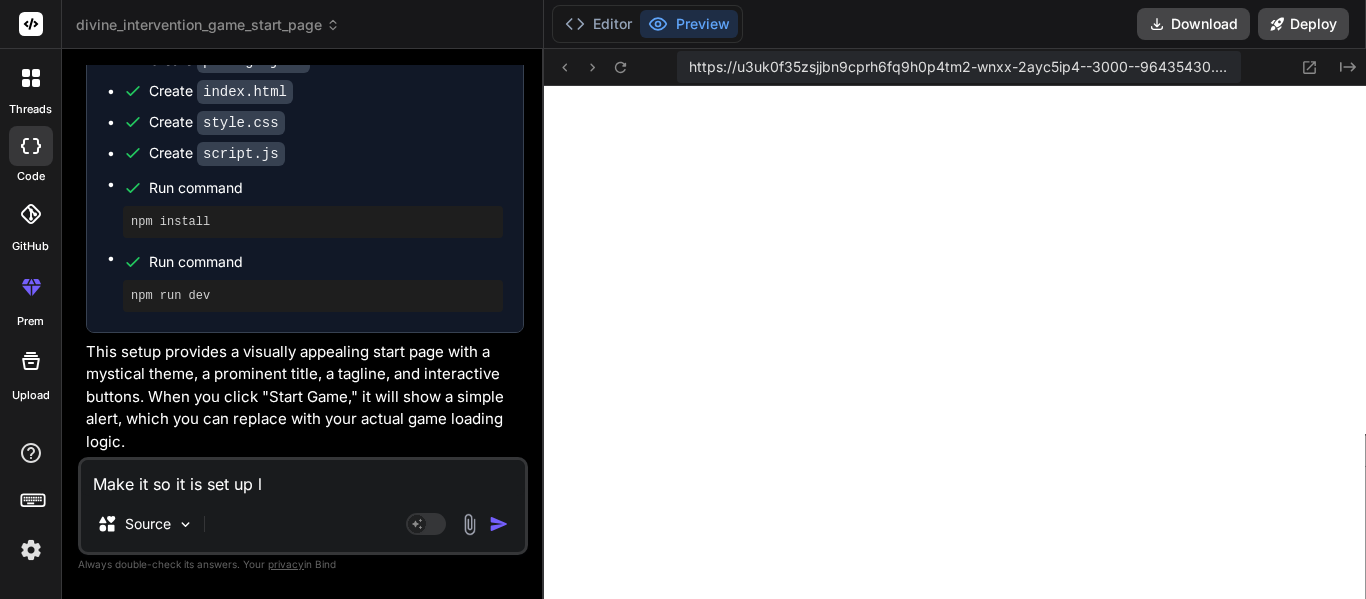 type on "Make it so it is set up li" 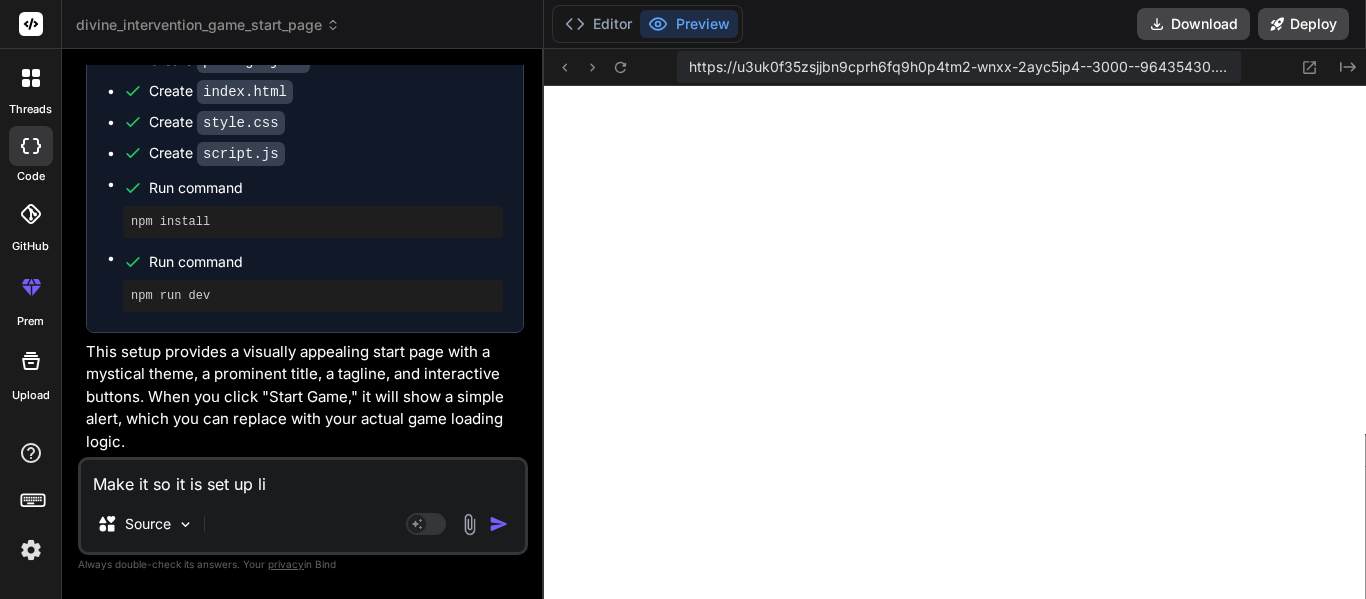 type on "Make it so it is set up lik" 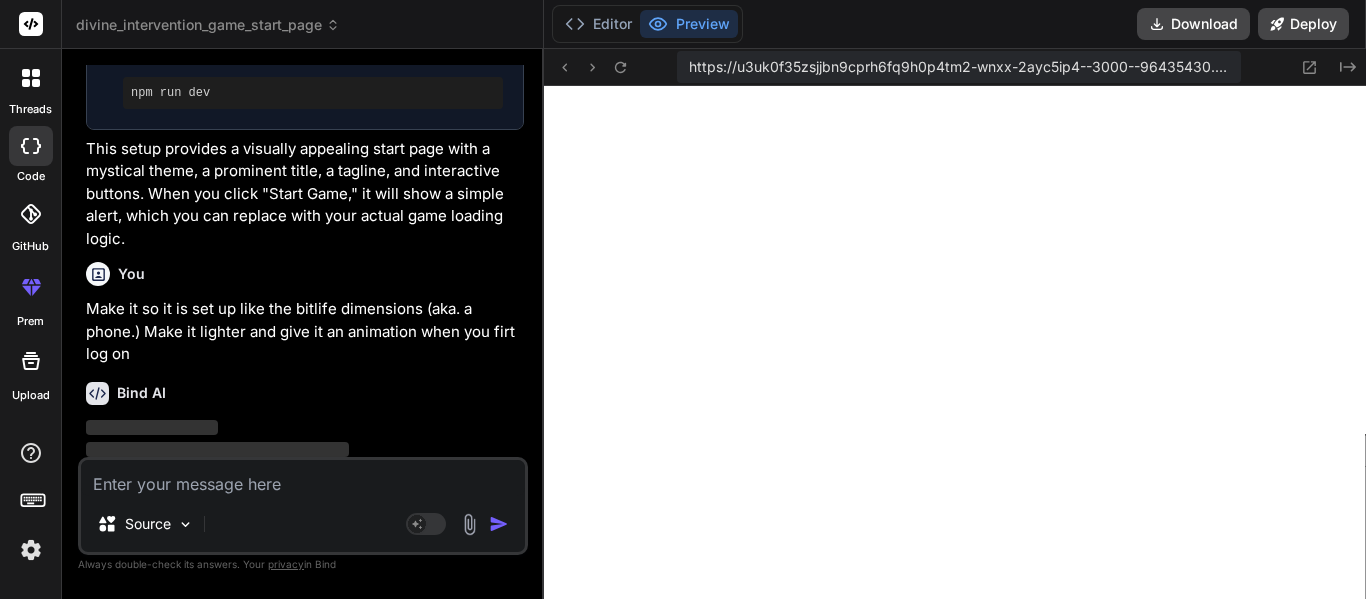 scroll, scrollTop: 568, scrollLeft: 0, axis: vertical 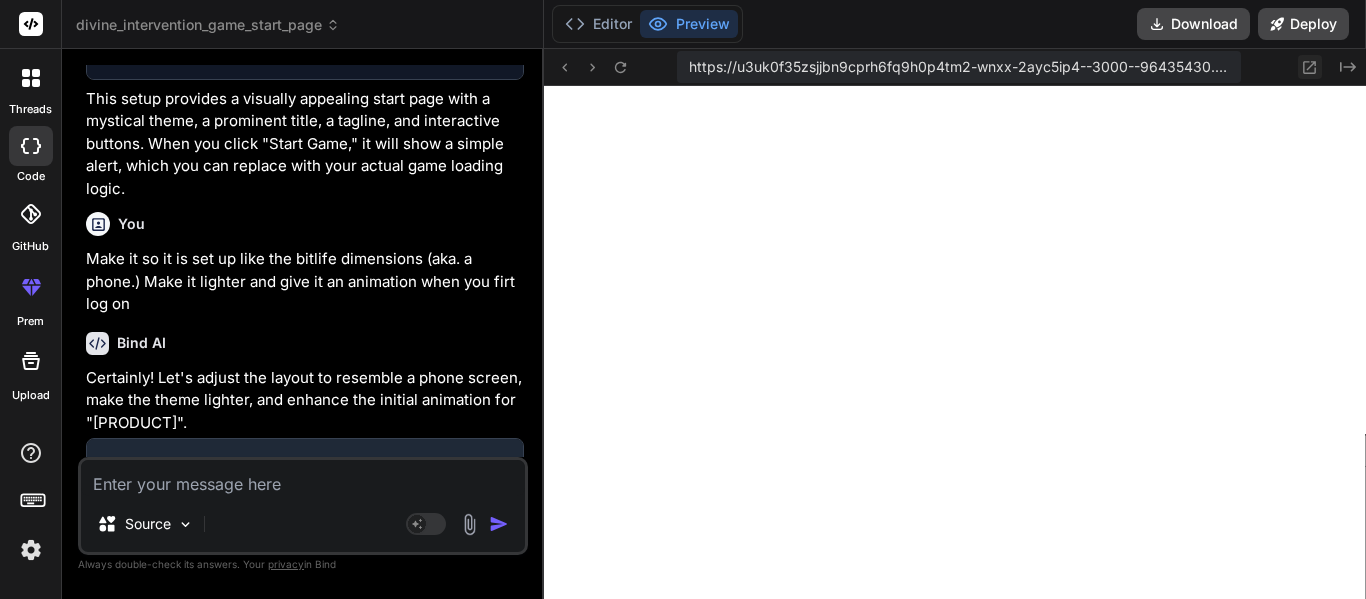click on "https://u3uk0f35zsjjbn9cprh6fq9h0p4tm2-wnxx-2ayc5ip4--3000--96435430.local-corp.webcontainer-api.io Created with Pixso." at bounding box center (955, 67) 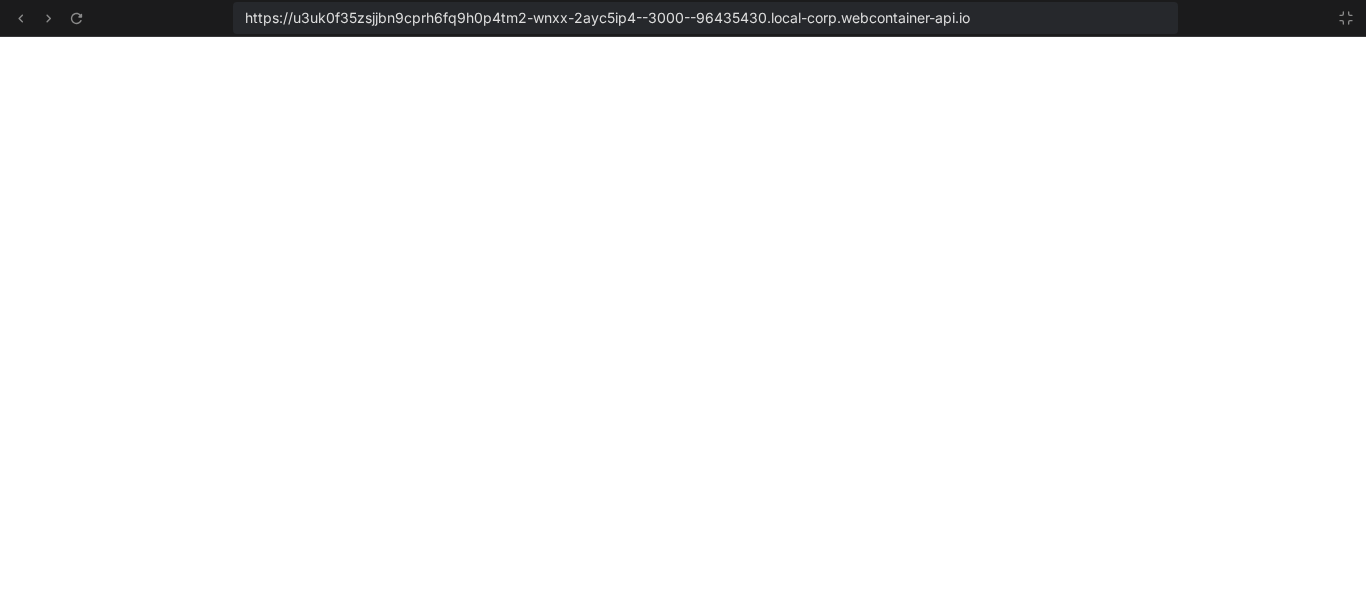 scroll, scrollTop: 8220, scrollLeft: 0, axis: vertical 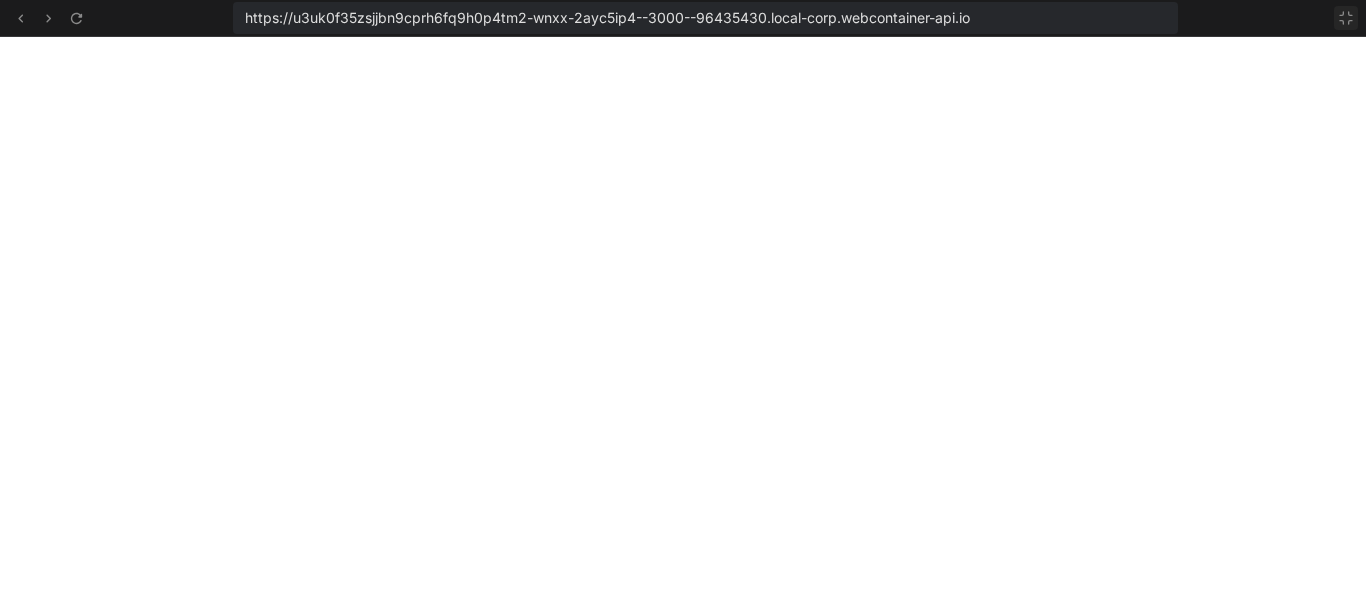 click 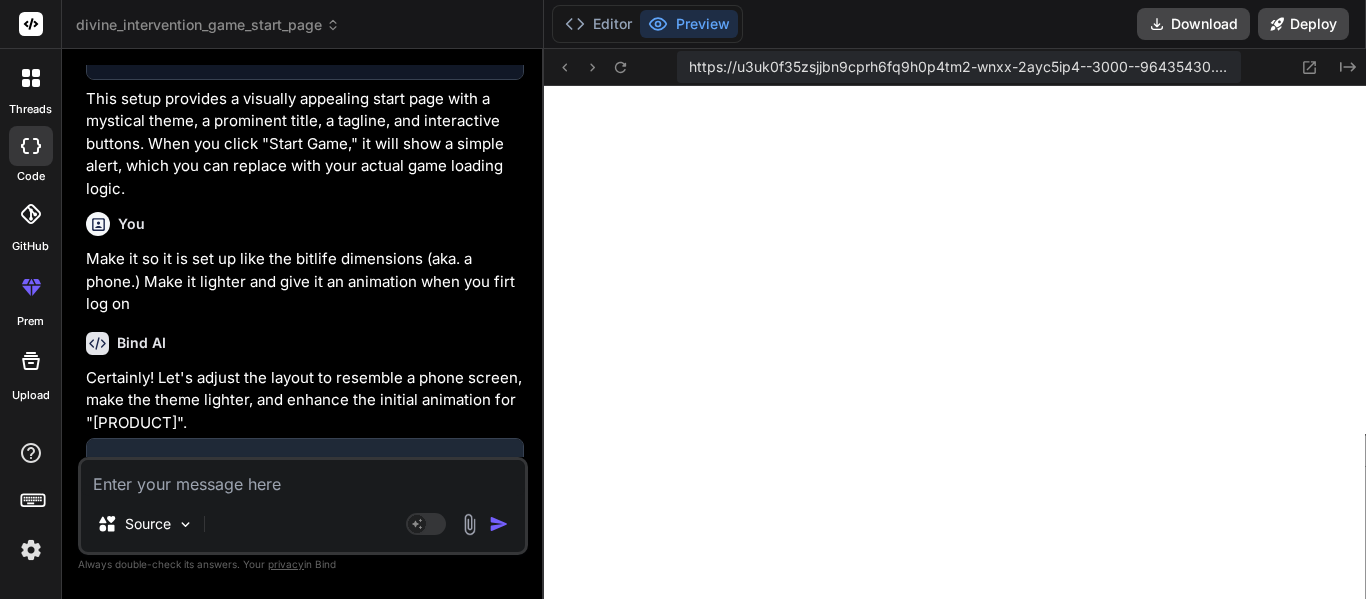 scroll, scrollTop: 8340, scrollLeft: 0, axis: vertical 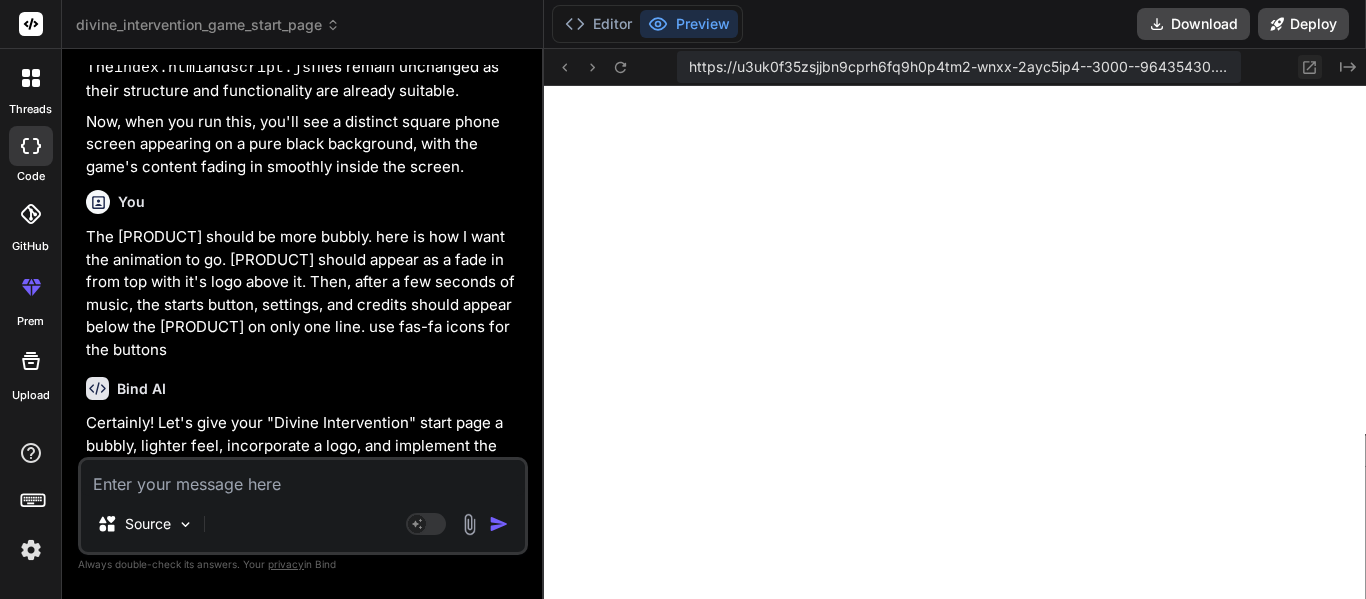 click 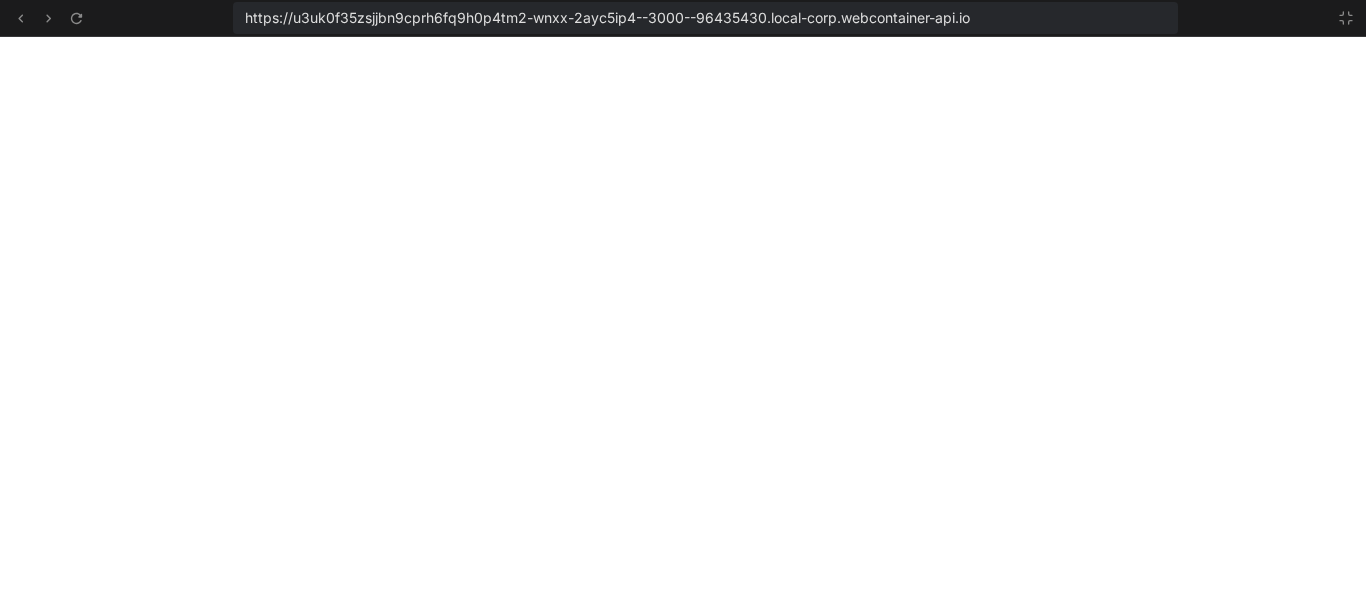 scroll, scrollTop: 10820, scrollLeft: 0, axis: vertical 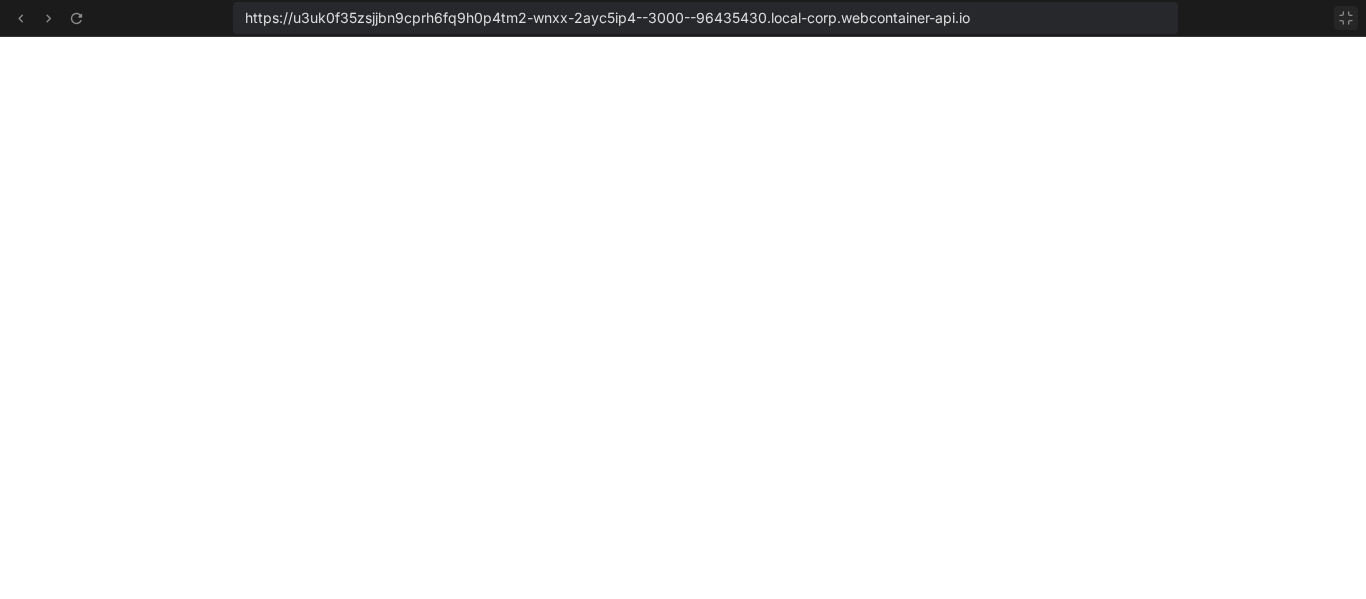 click 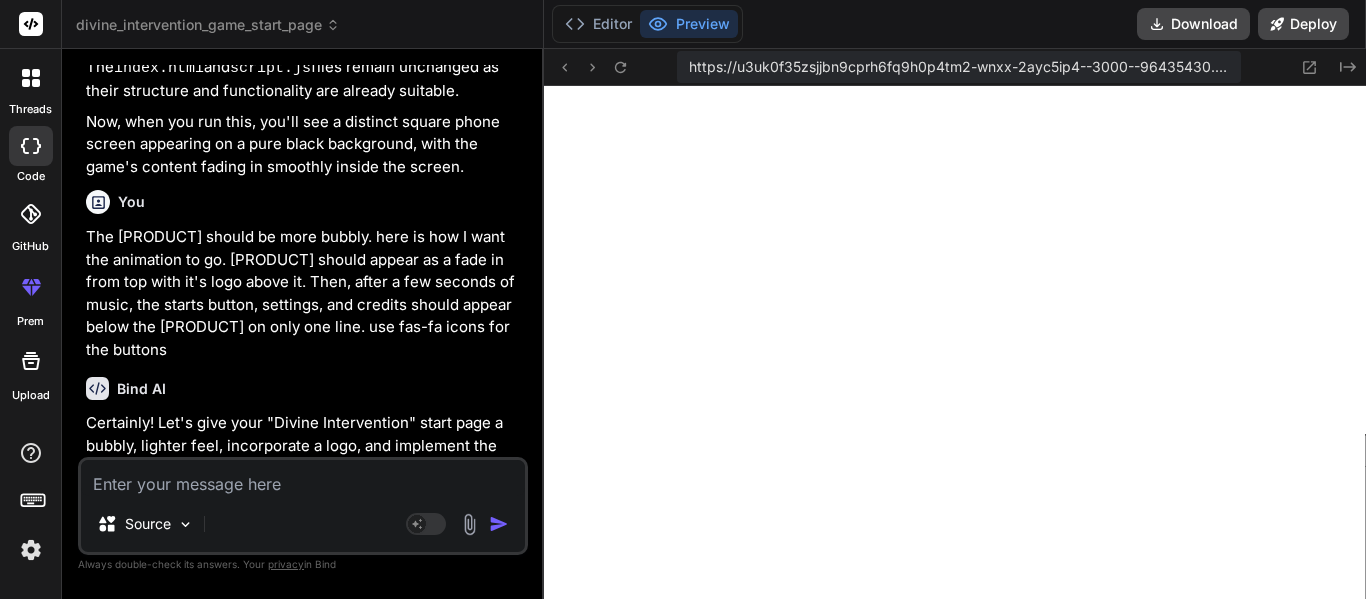 scroll, scrollTop: 10940, scrollLeft: 0, axis: vertical 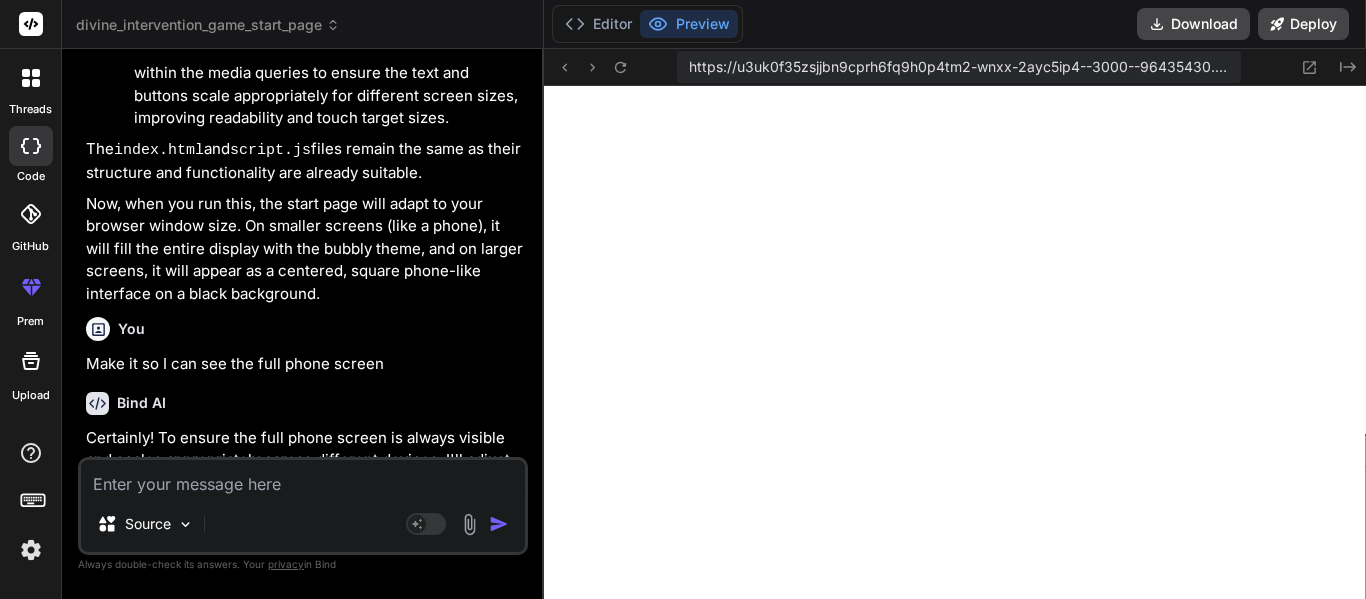 click on "Source Agent Mode. When this toggle is activated, AI automatically makes decisions, reasons, creates files, and runs terminal commands. Almost full autopilot." at bounding box center [303, 506] 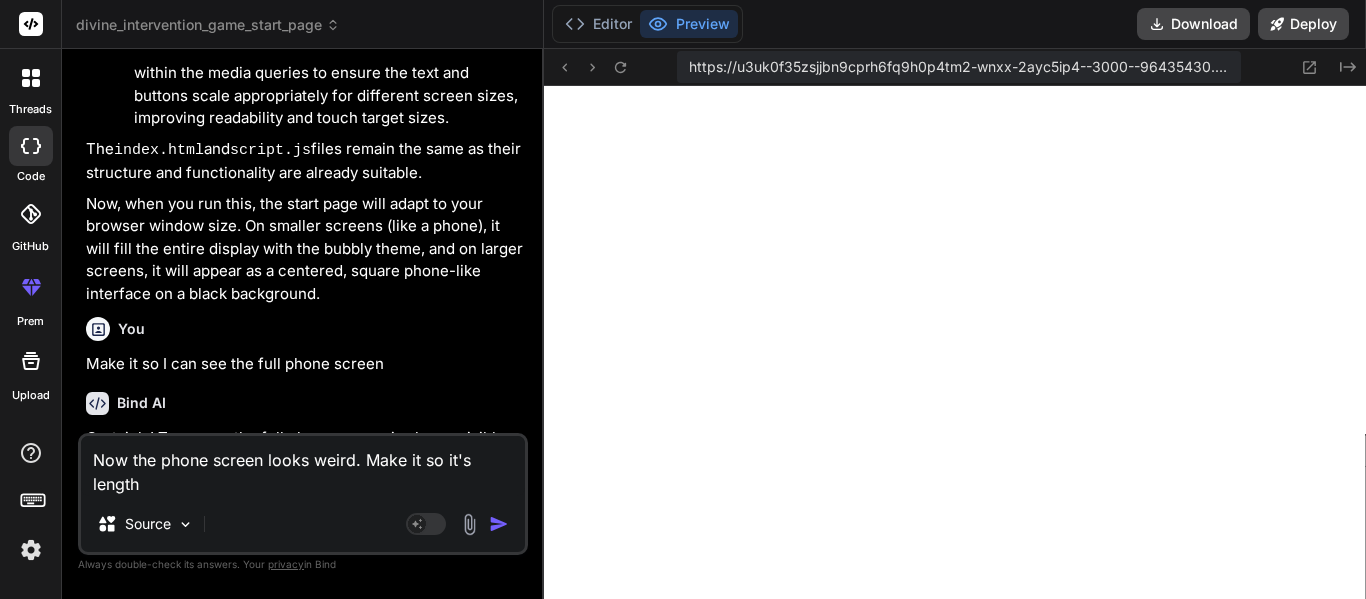 scroll, scrollTop: 0, scrollLeft: 0, axis: both 